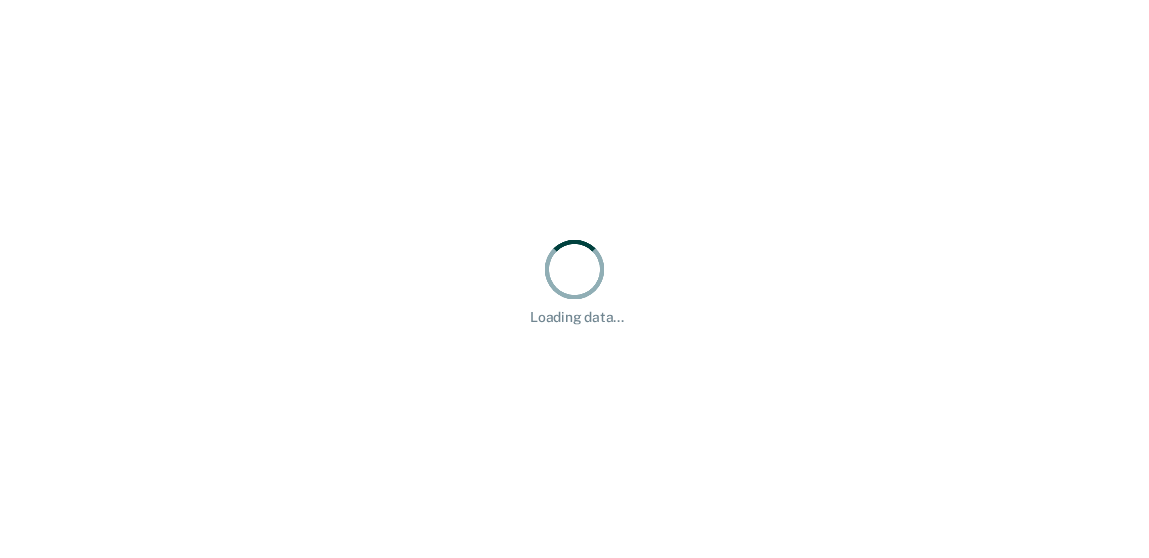 scroll, scrollTop: 0, scrollLeft: 0, axis: both 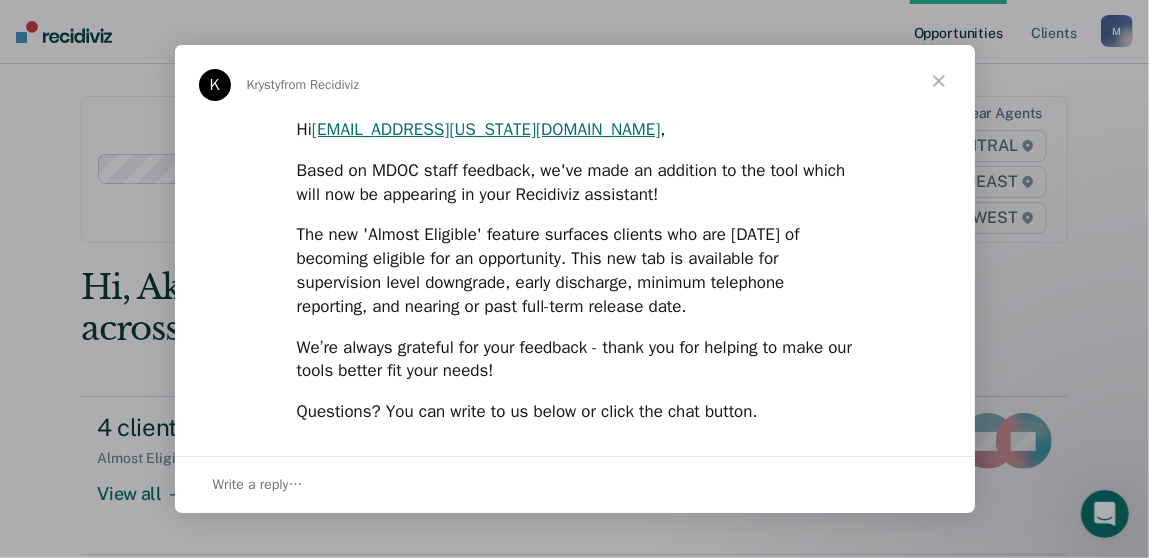 click at bounding box center [939, 81] 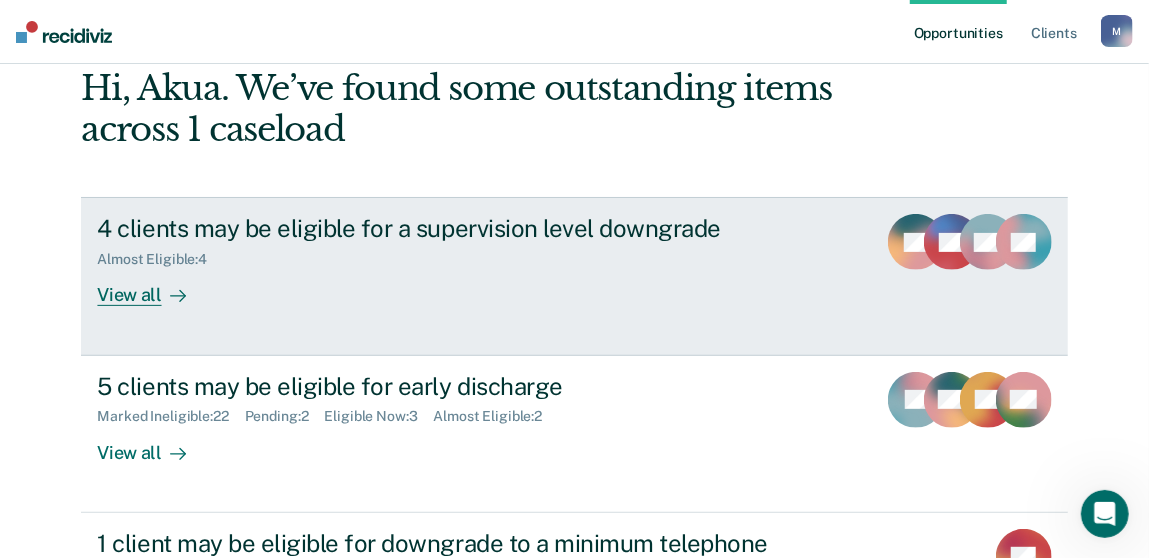 scroll, scrollTop: 200, scrollLeft: 0, axis: vertical 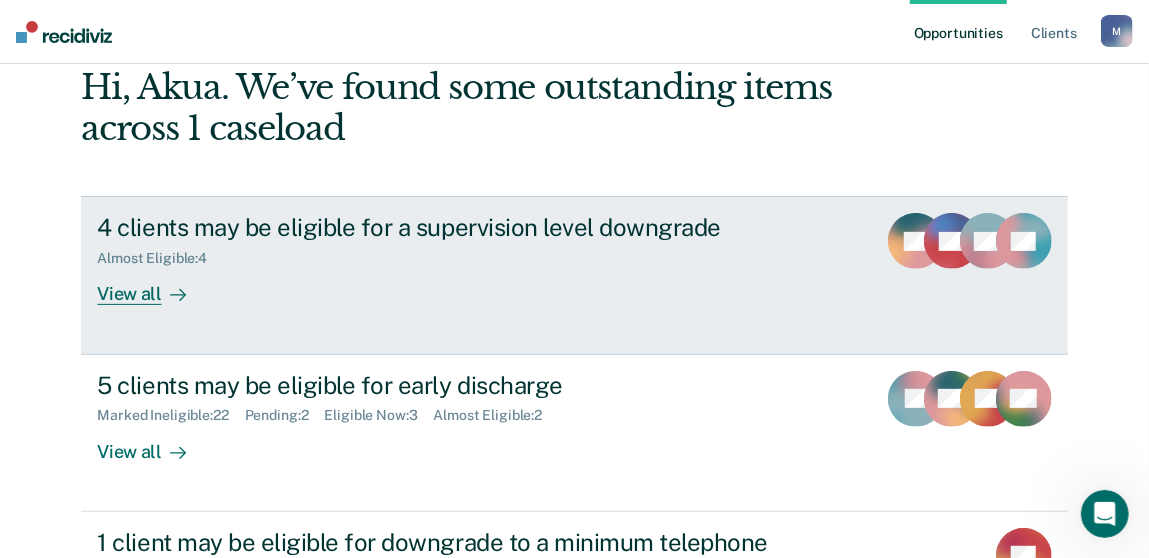 click on "View all" at bounding box center (153, 286) 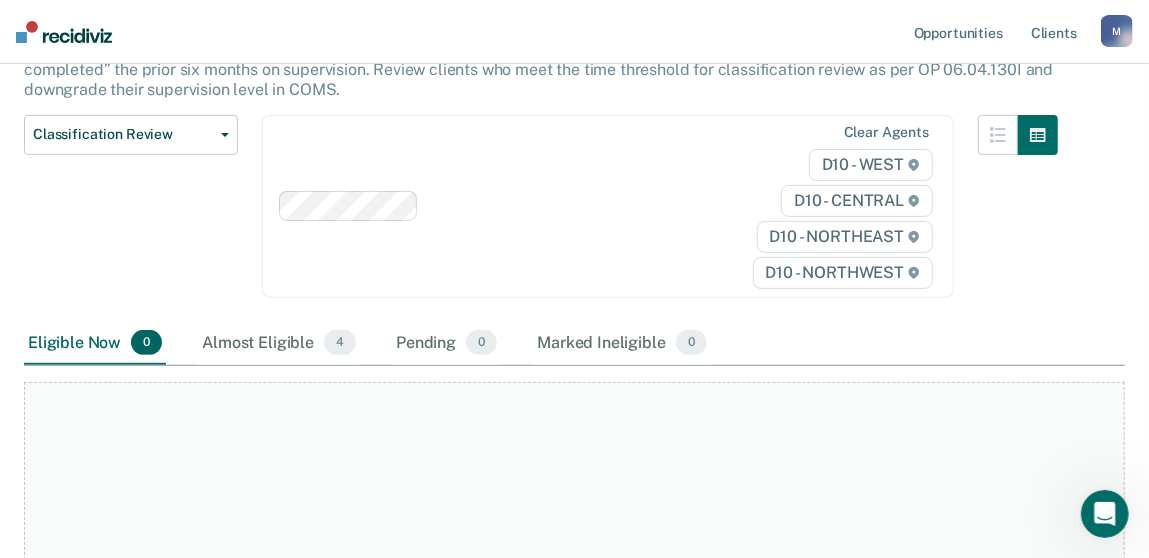 scroll, scrollTop: 207, scrollLeft: 0, axis: vertical 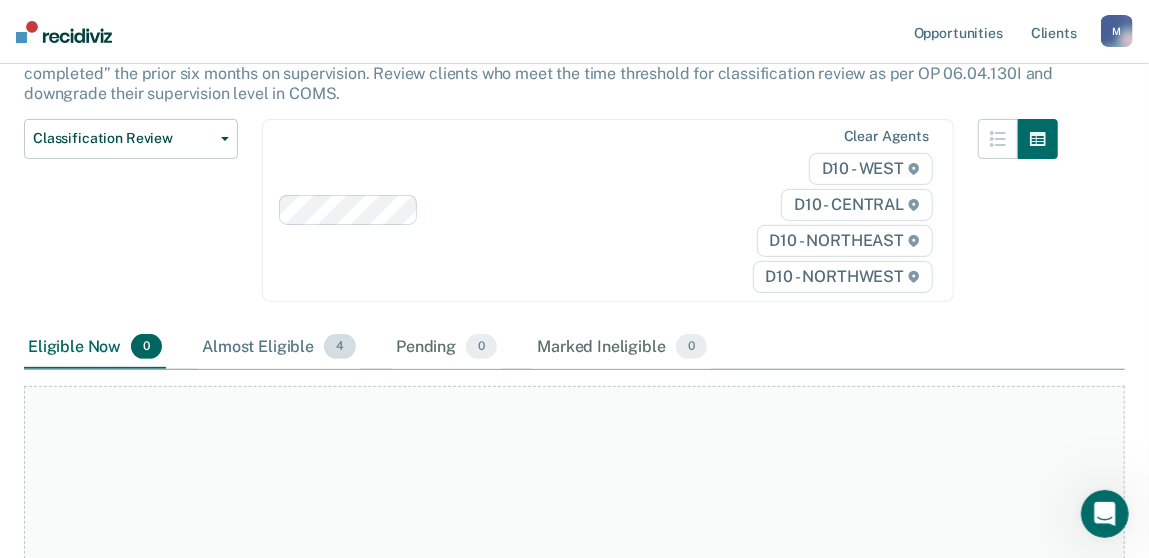 click on "Almost Eligible 4" at bounding box center [279, 348] 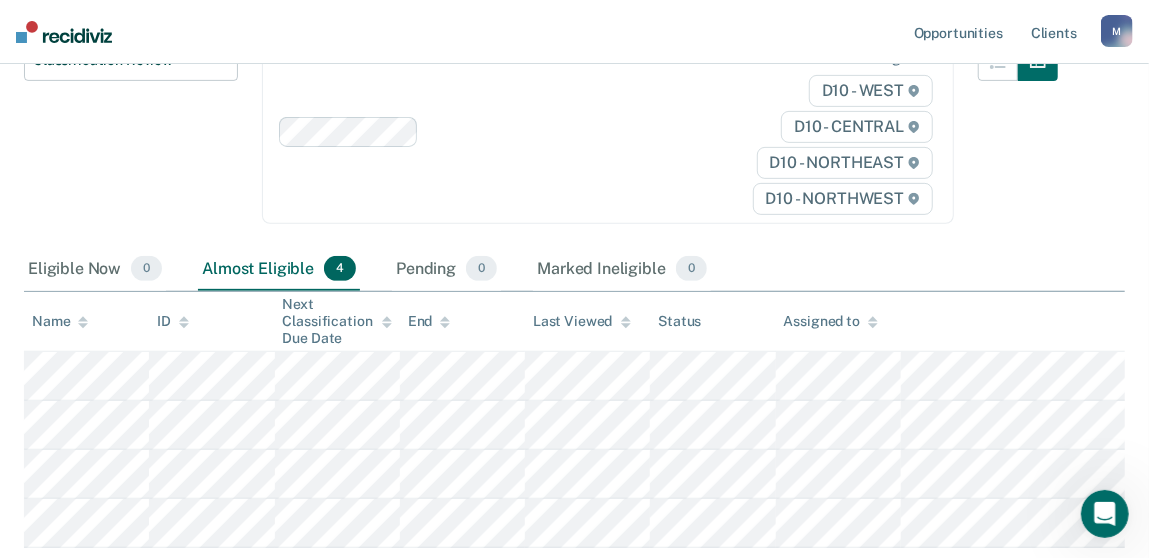 scroll, scrollTop: 407, scrollLeft: 0, axis: vertical 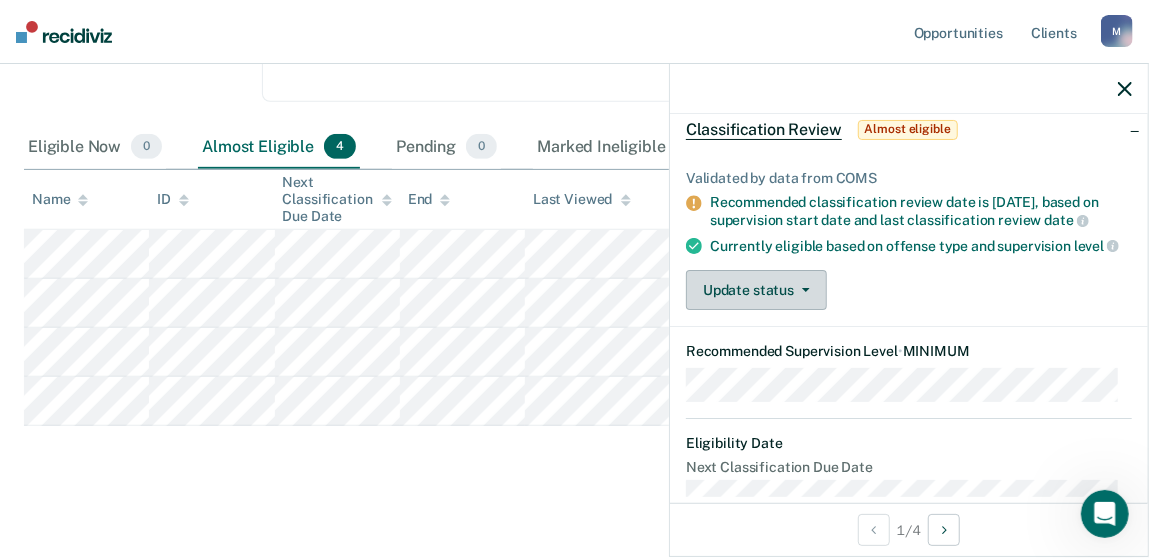 click on "Update status" at bounding box center (756, 290) 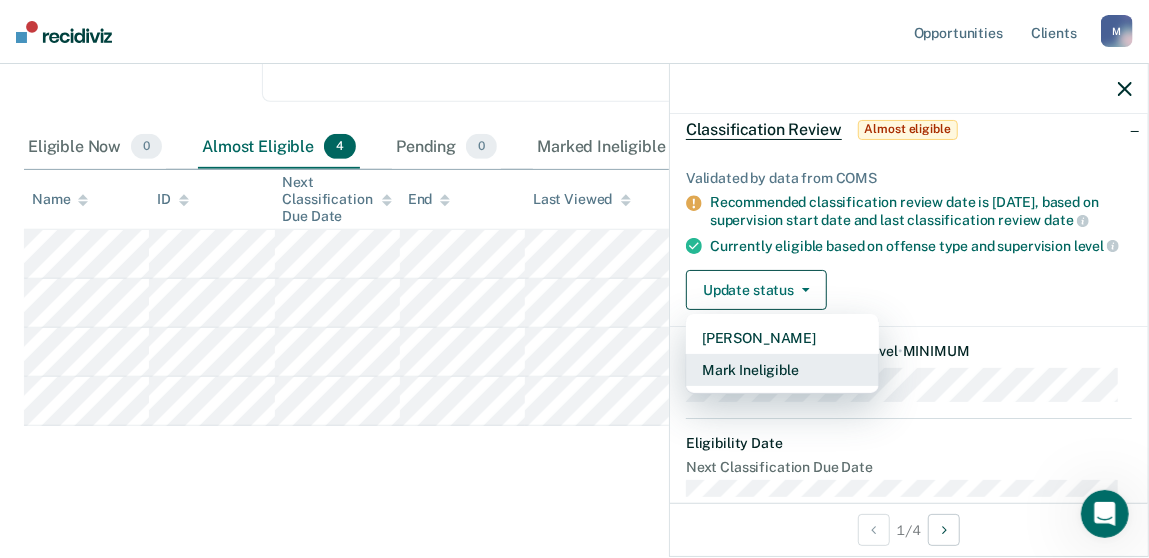click on "Mark Ineligible" at bounding box center [782, 370] 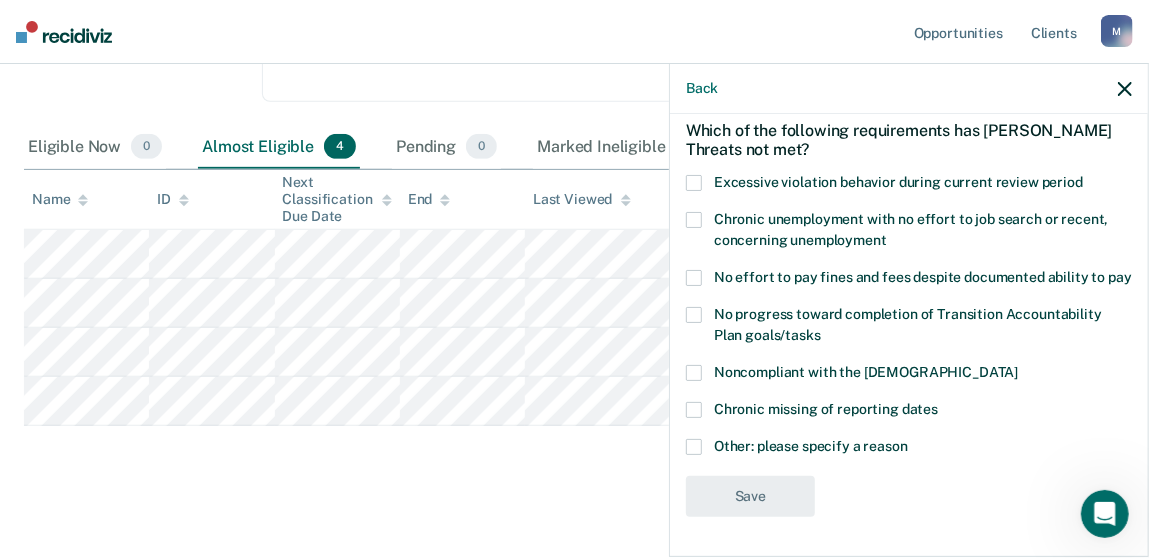 click at bounding box center [694, 373] 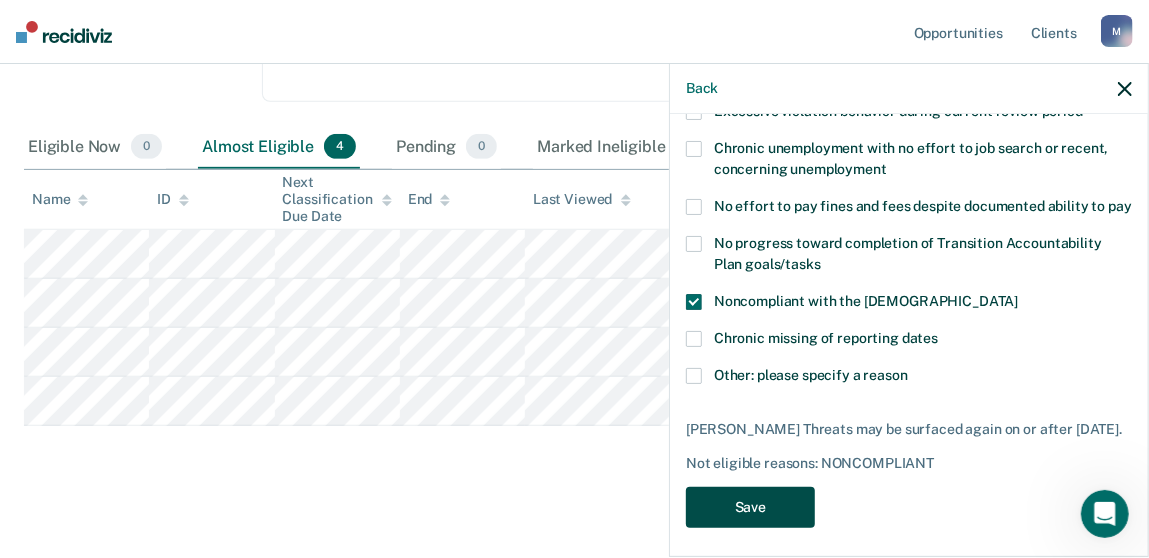 scroll, scrollTop: 191, scrollLeft: 0, axis: vertical 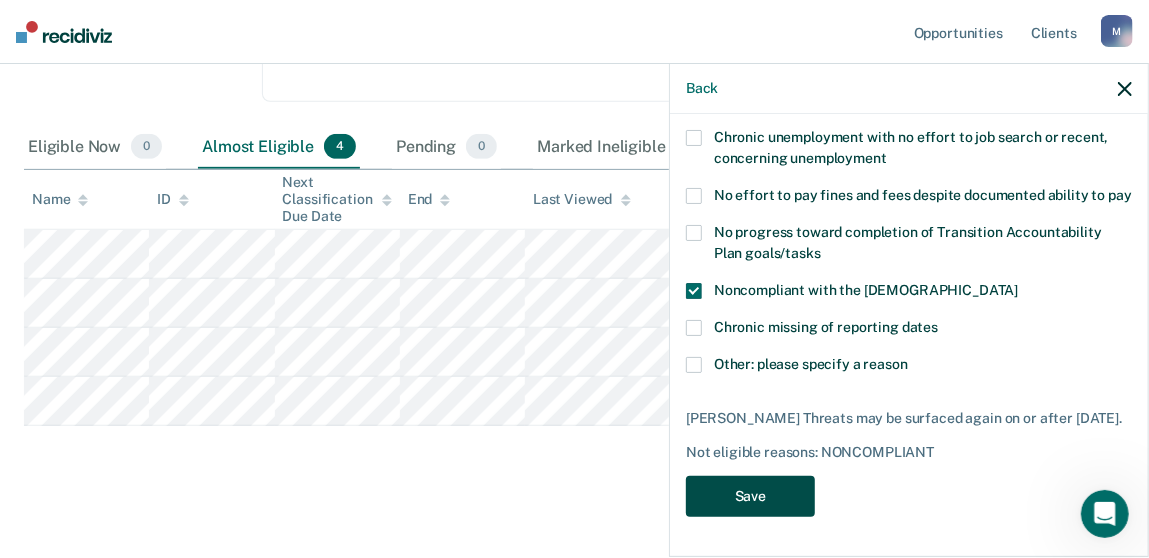 click on "Save" at bounding box center [750, 496] 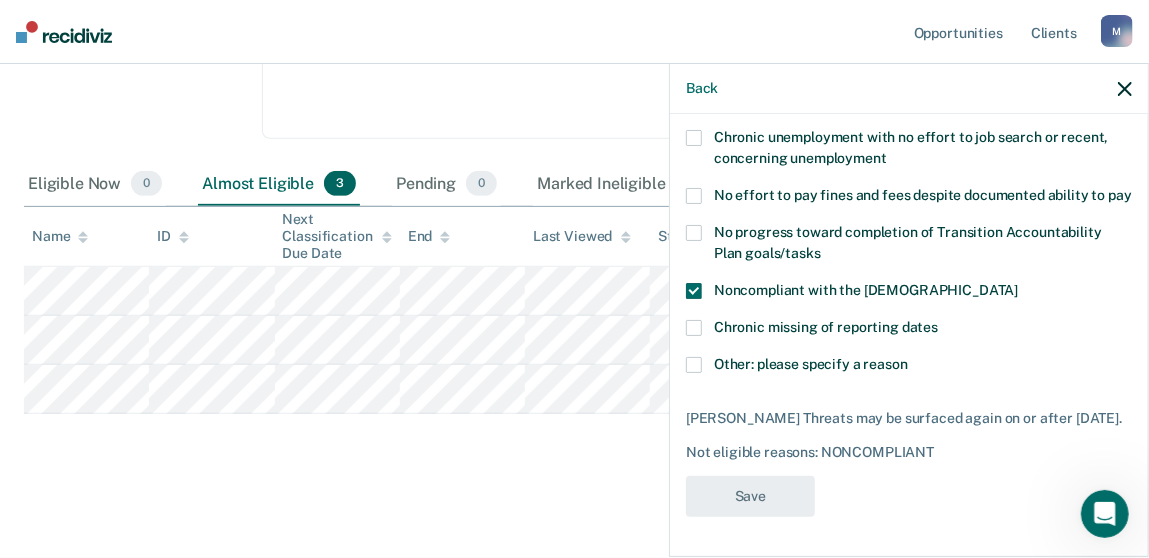 scroll, scrollTop: 366, scrollLeft: 0, axis: vertical 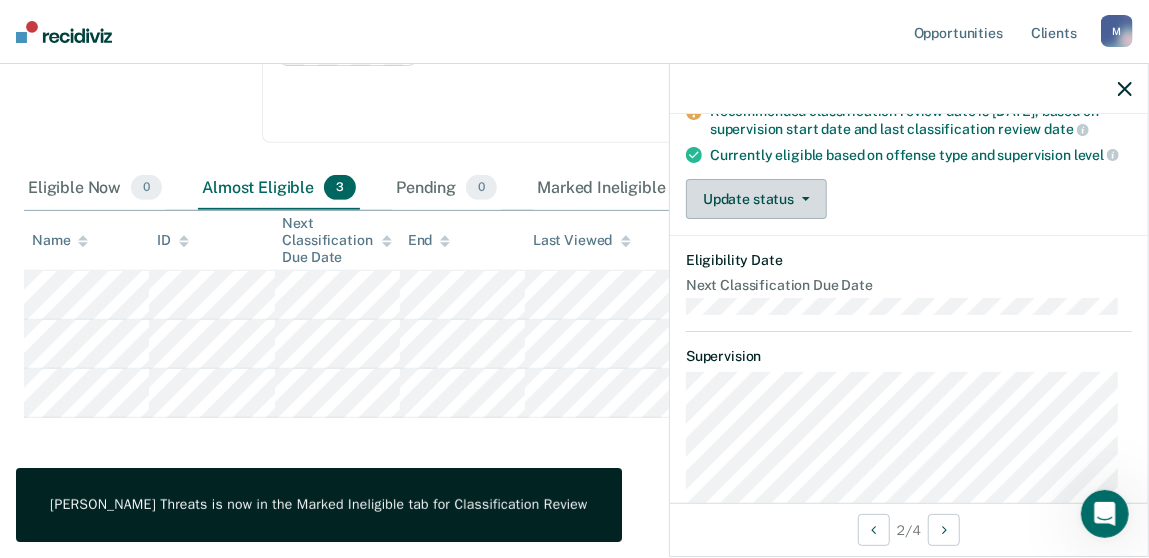 click on "Update status" at bounding box center (756, 199) 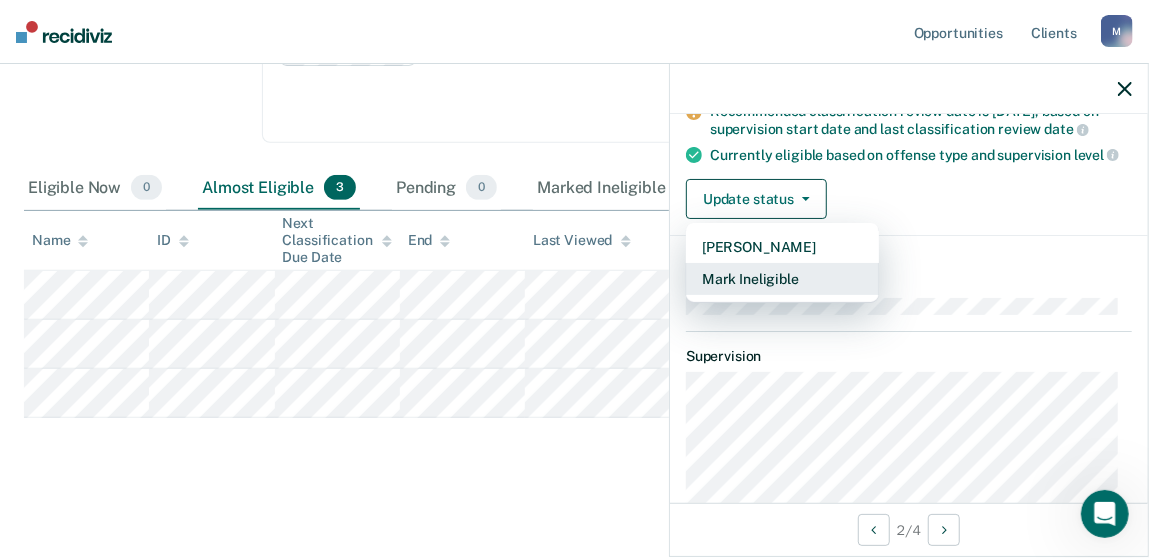 click on "Mark Ineligible" at bounding box center [782, 279] 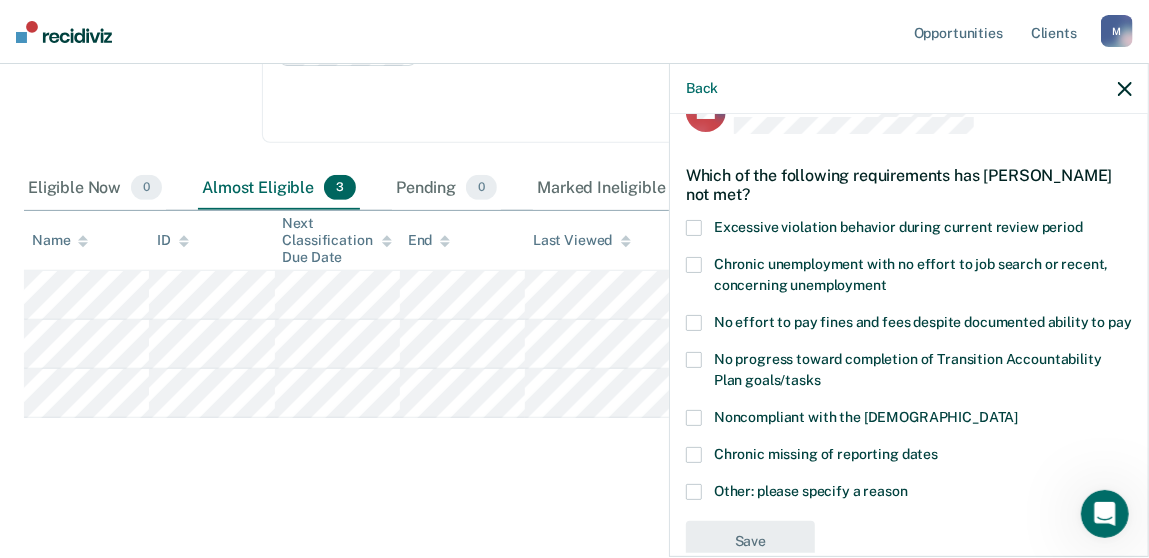 scroll, scrollTop: 9, scrollLeft: 0, axis: vertical 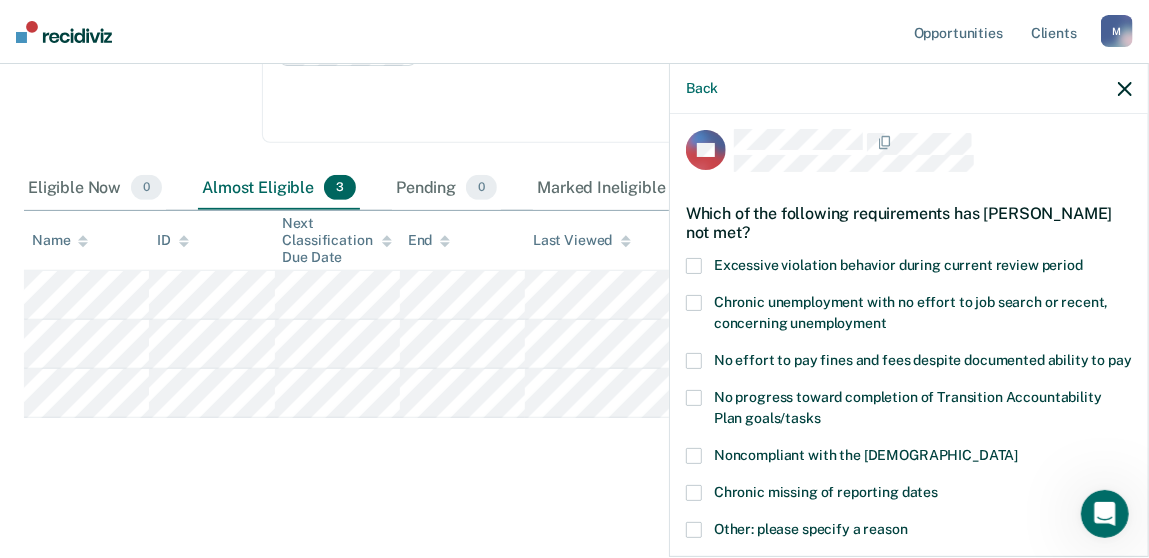 click on "Noncompliant with the [DEMOGRAPHIC_DATA]" at bounding box center (909, 458) 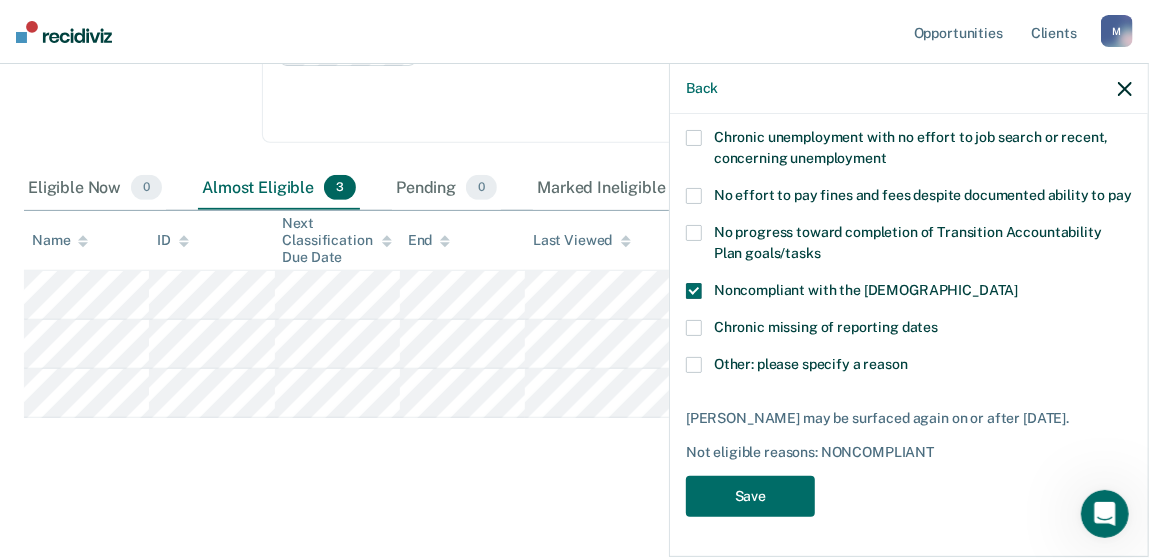scroll, scrollTop: 200, scrollLeft: 0, axis: vertical 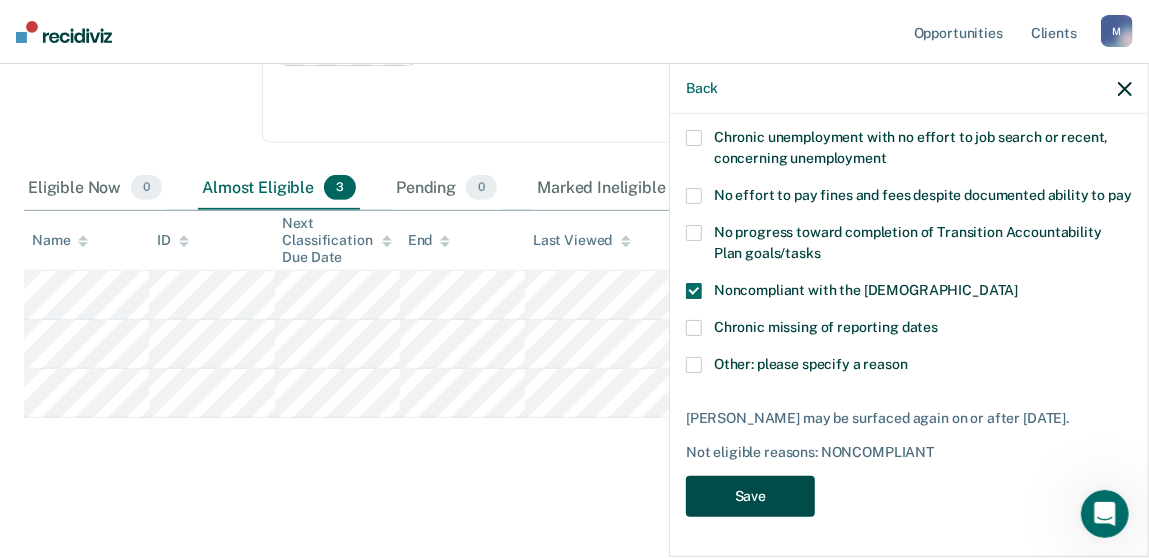 click on "Save" at bounding box center [750, 496] 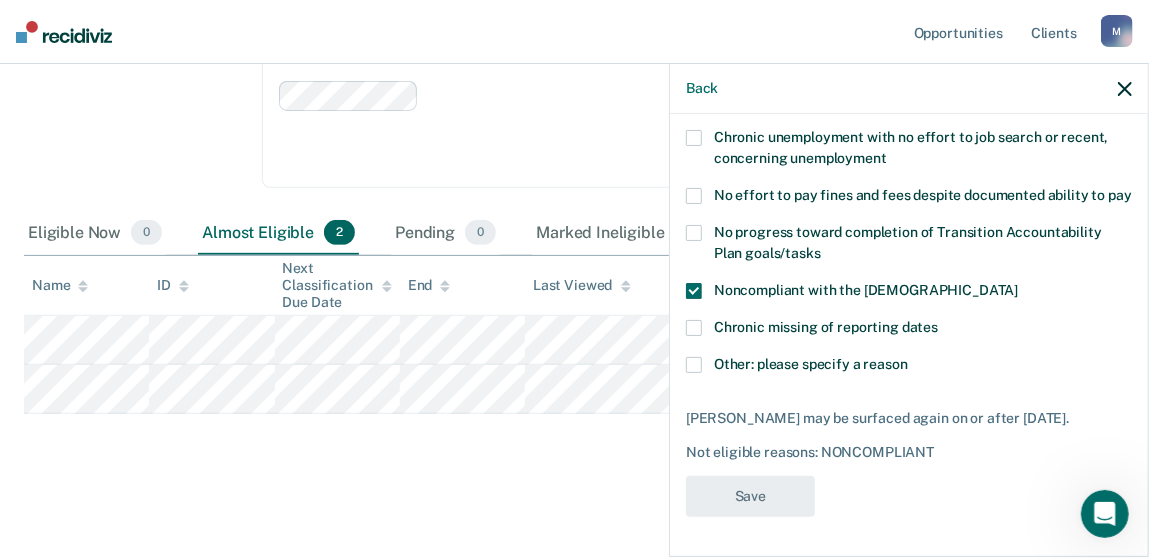 scroll, scrollTop: 317, scrollLeft: 0, axis: vertical 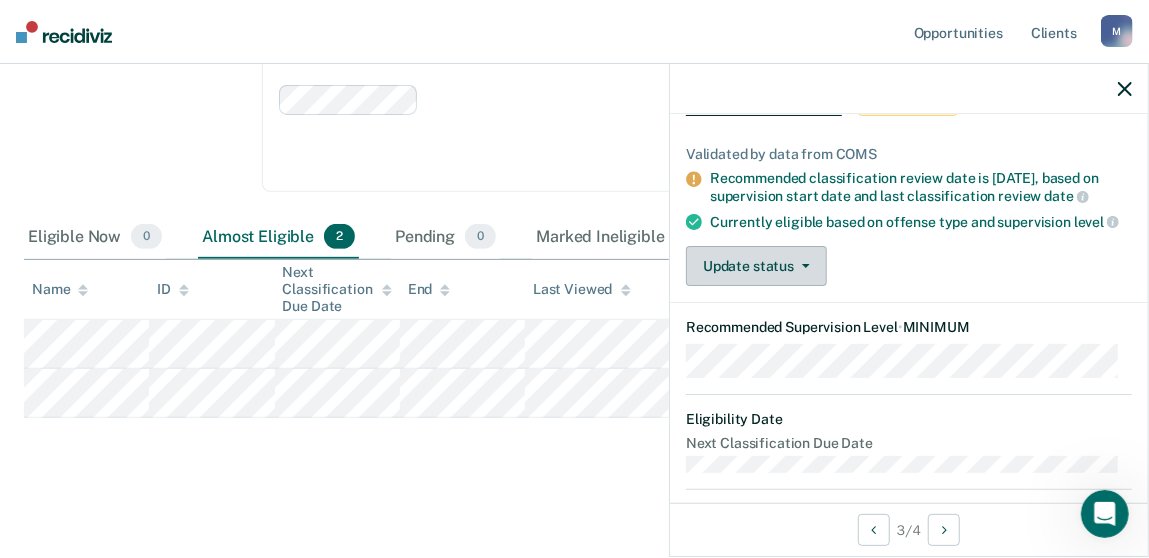 click on "Update status" at bounding box center [756, 266] 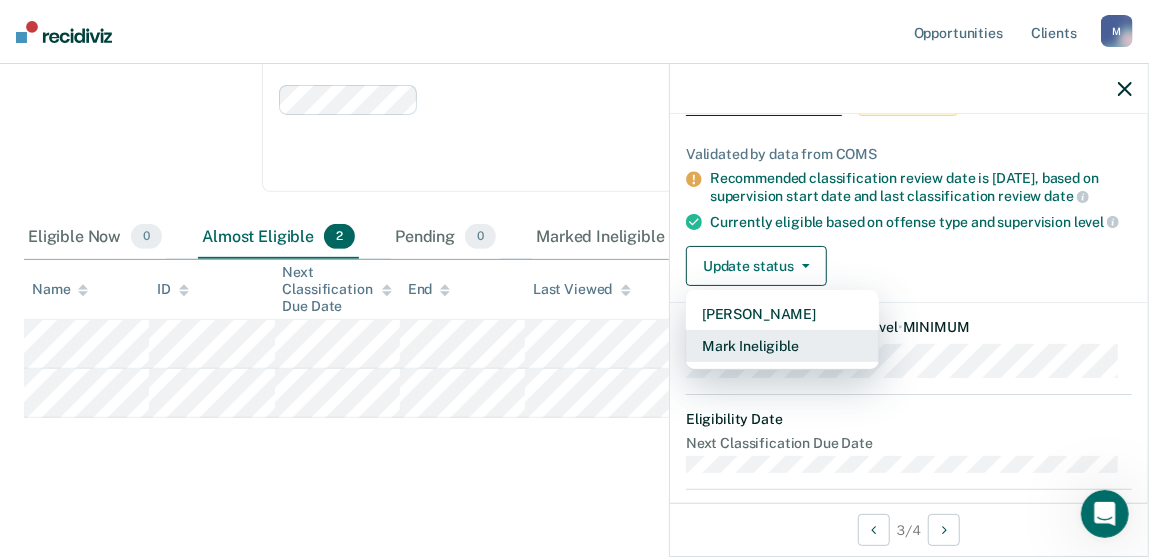 click on "Mark Ineligible" at bounding box center [782, 346] 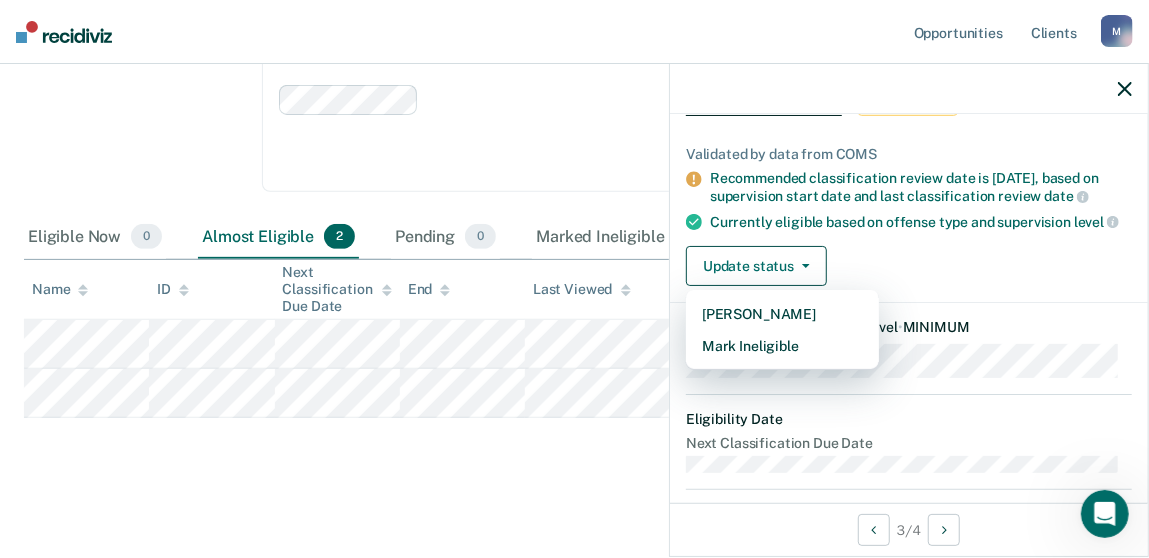 scroll, scrollTop: 109, scrollLeft: 0, axis: vertical 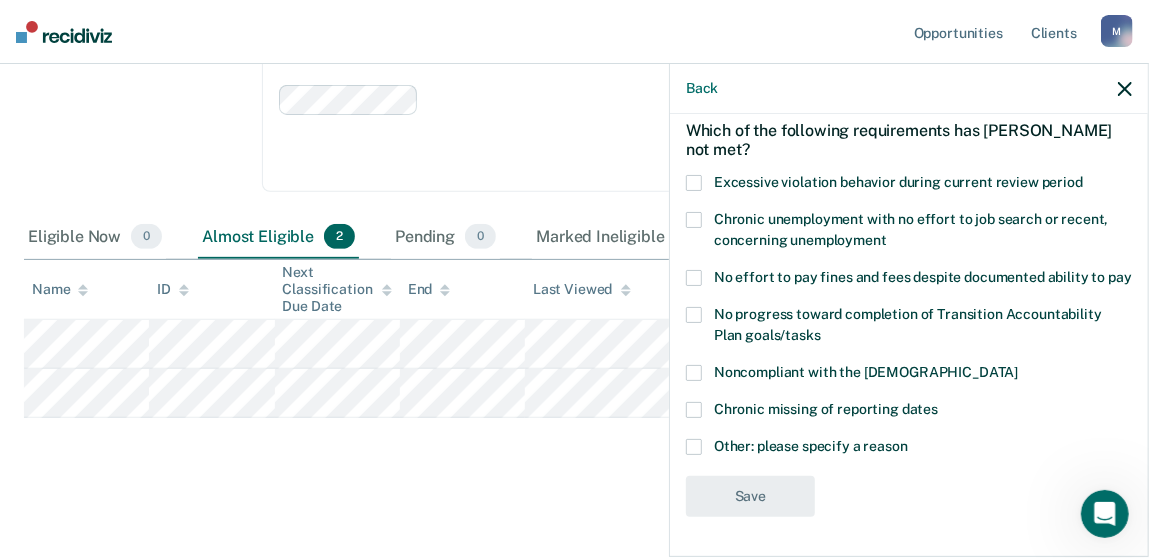 click at bounding box center [694, 373] 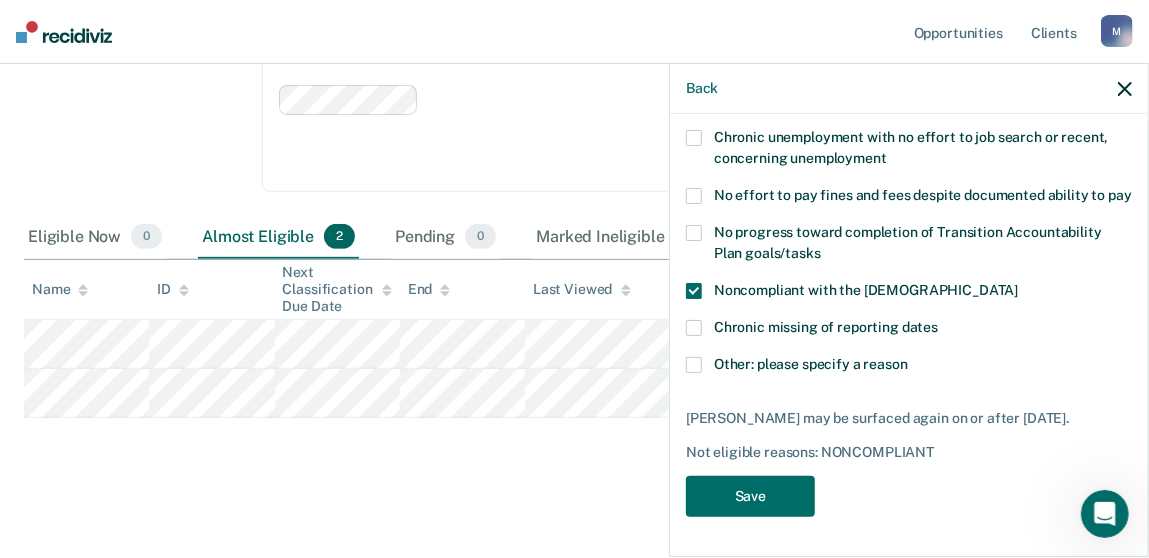 scroll, scrollTop: 208, scrollLeft: 0, axis: vertical 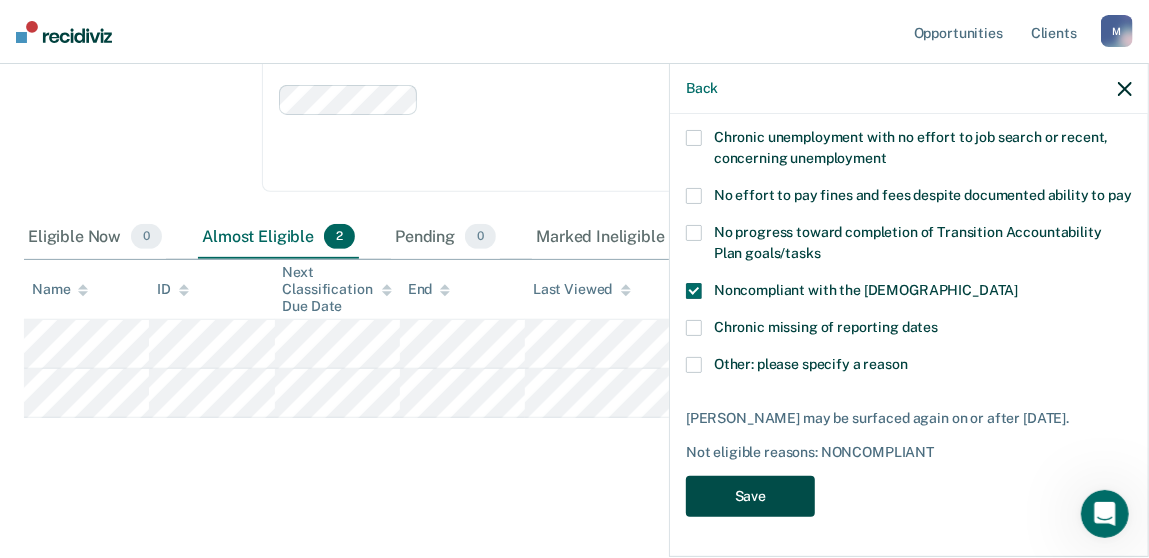 click on "Save" at bounding box center [750, 496] 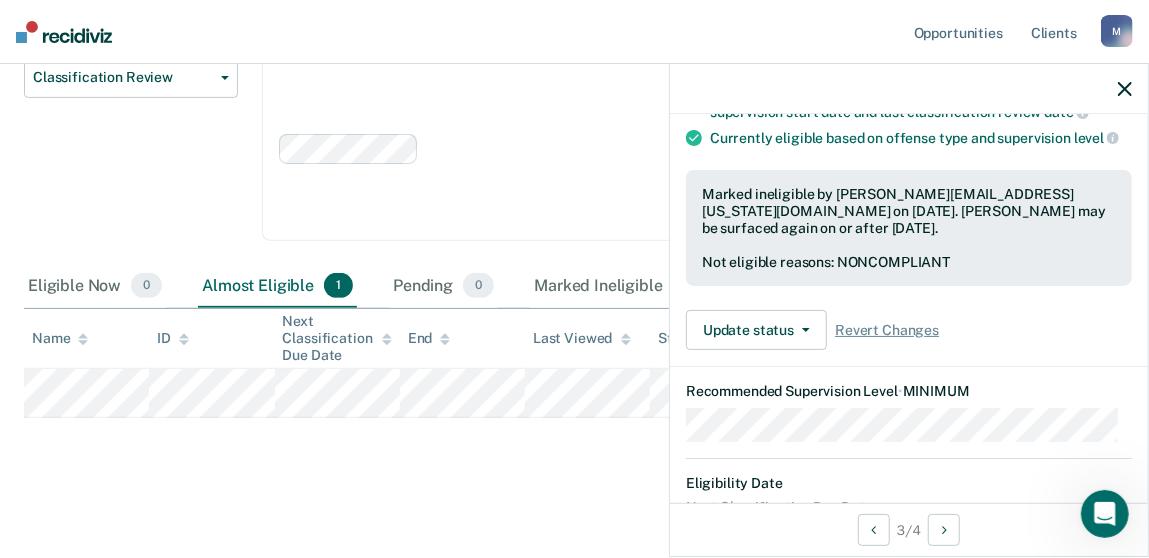scroll, scrollTop: 225, scrollLeft: 0, axis: vertical 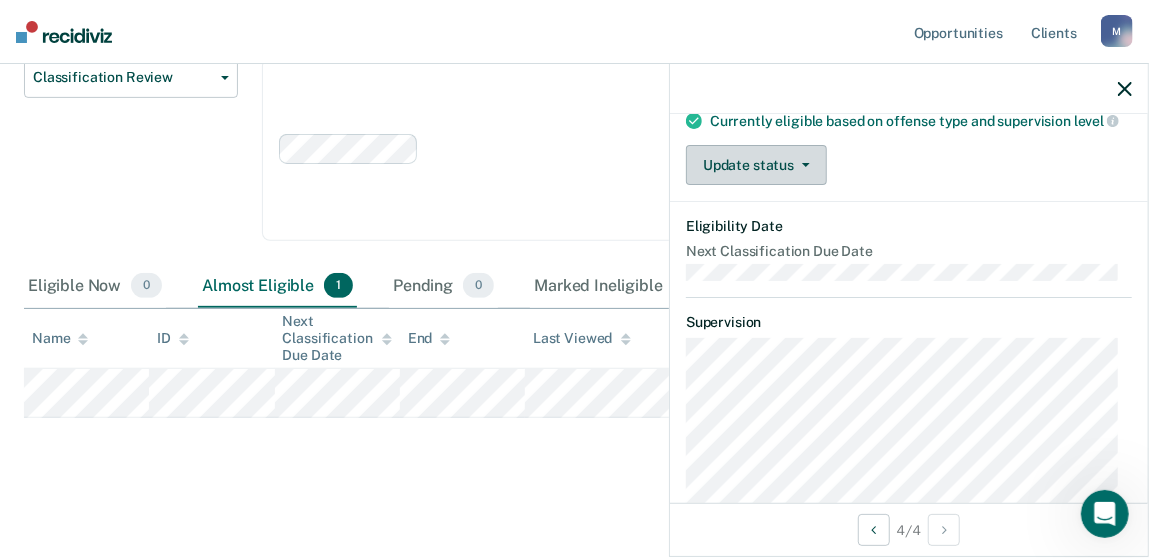 click on "Update status" at bounding box center [756, 165] 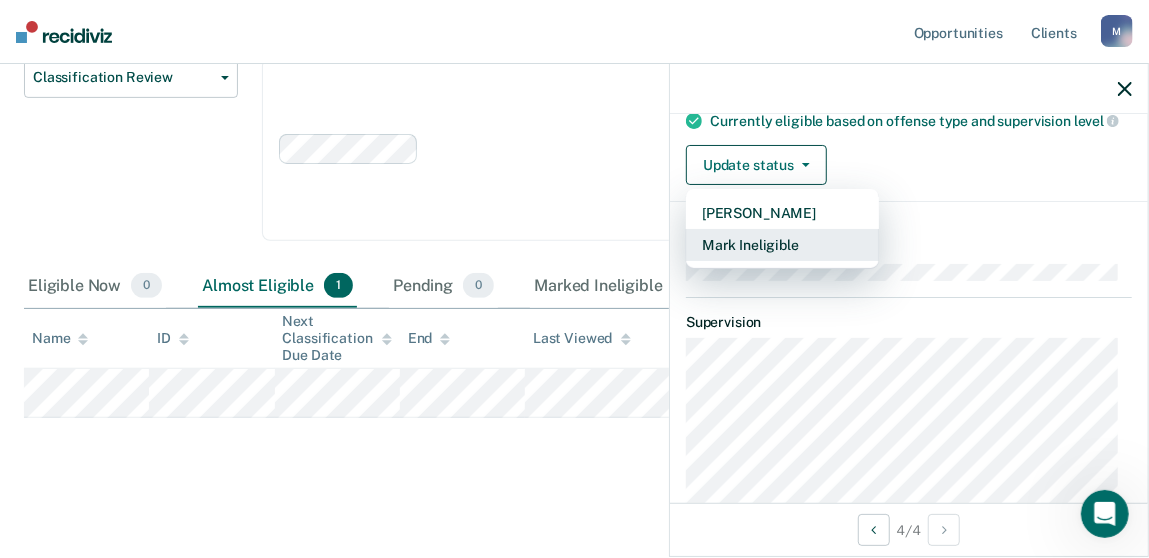 click on "Mark Ineligible" at bounding box center [782, 245] 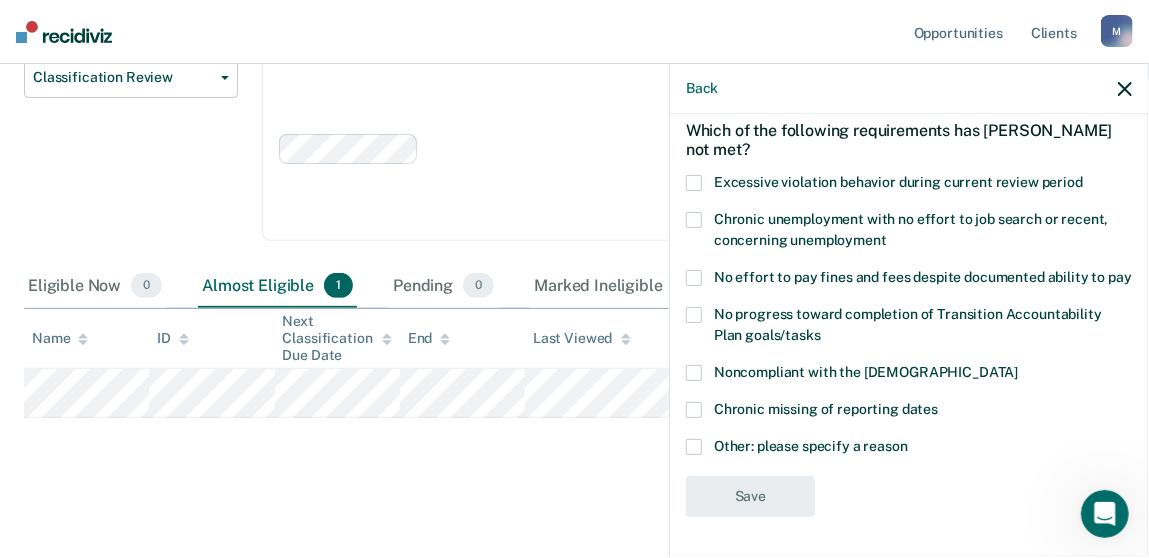 scroll, scrollTop: 109, scrollLeft: 0, axis: vertical 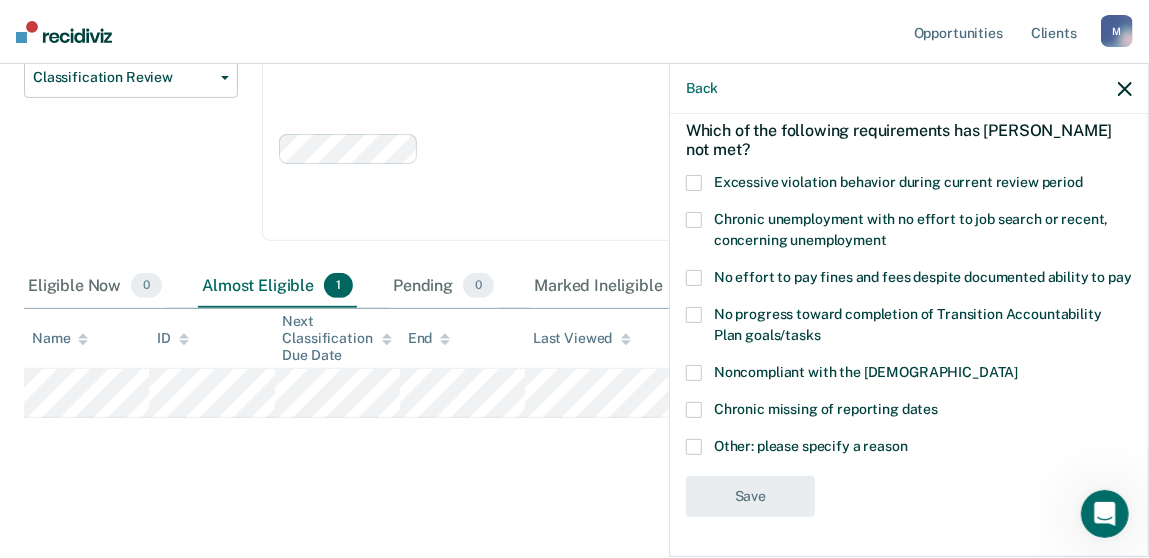 click on "Noncompliant with the [DEMOGRAPHIC_DATA]" at bounding box center [909, 375] 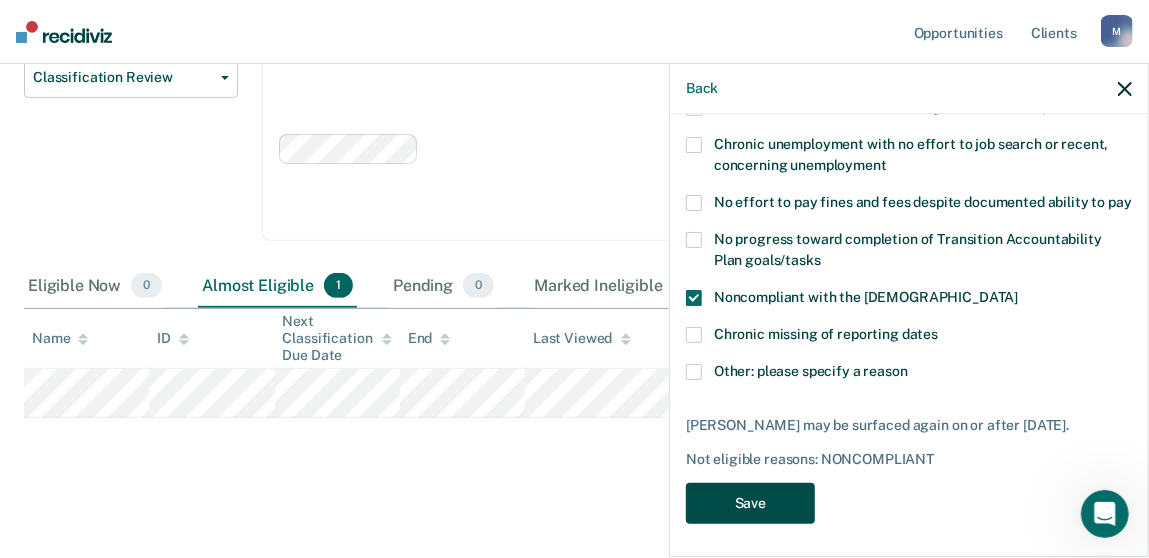 scroll, scrollTop: 191, scrollLeft: 0, axis: vertical 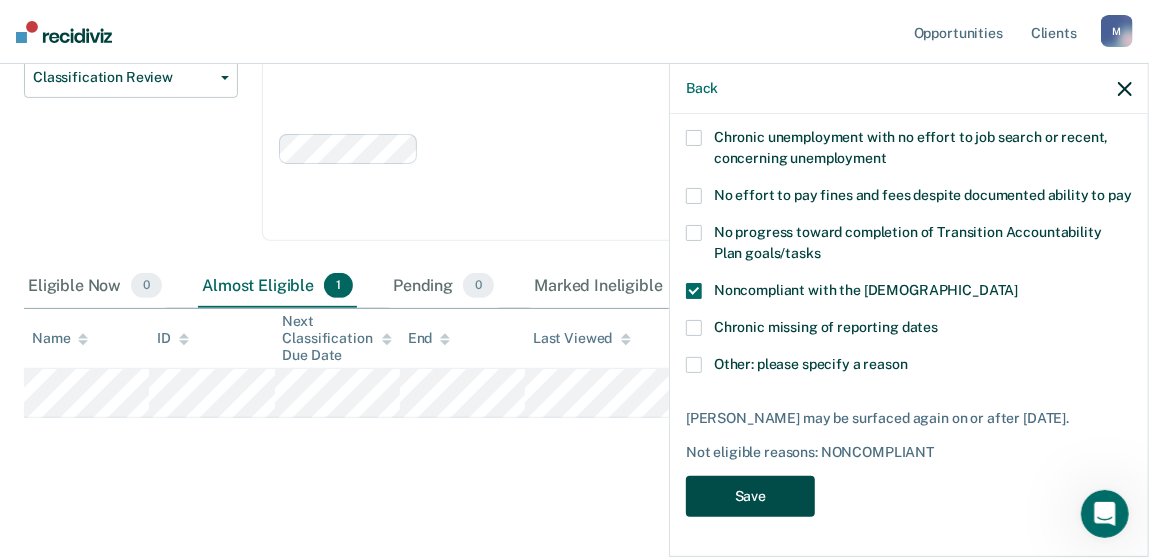 click on "Save" at bounding box center [750, 496] 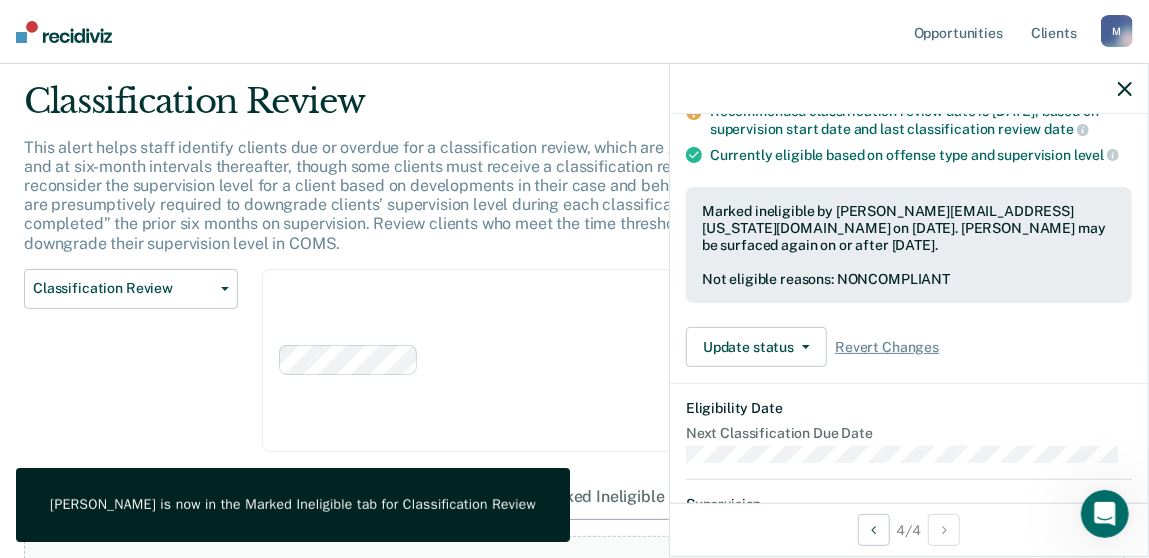 scroll, scrollTop: 100, scrollLeft: 0, axis: vertical 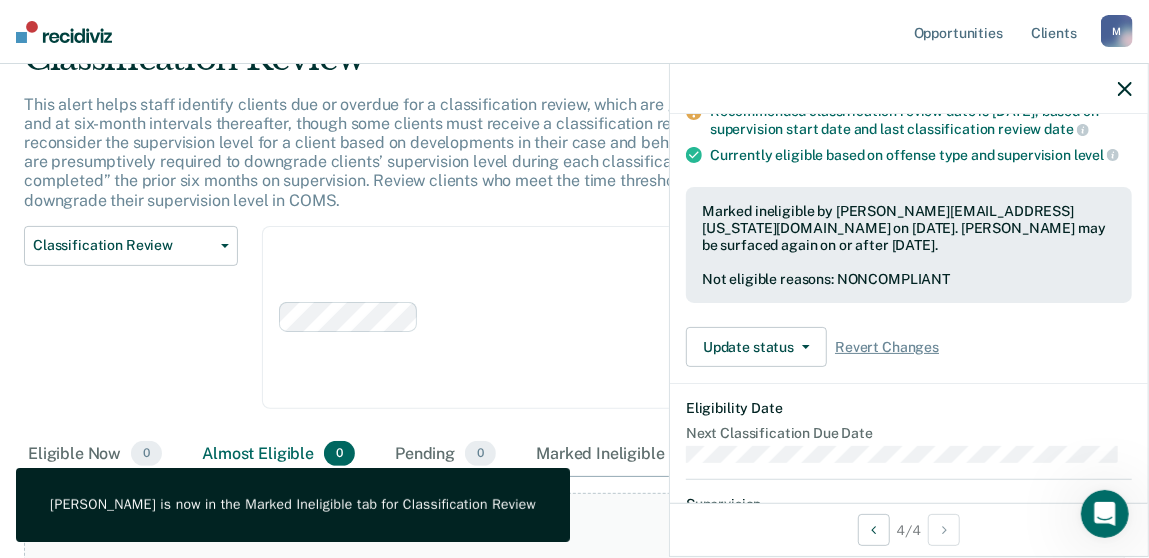click 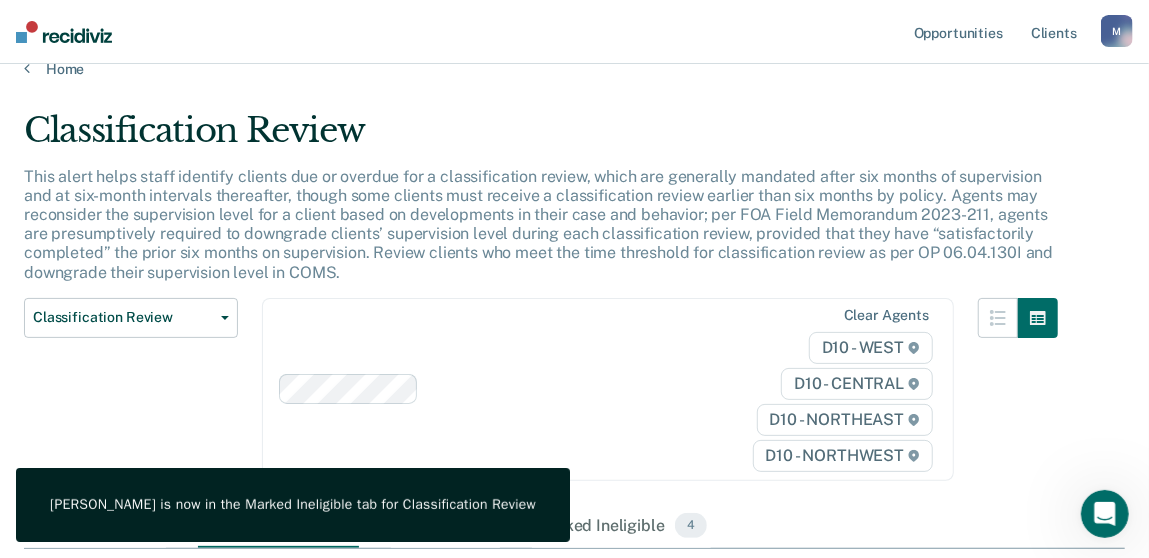 scroll, scrollTop: 0, scrollLeft: 0, axis: both 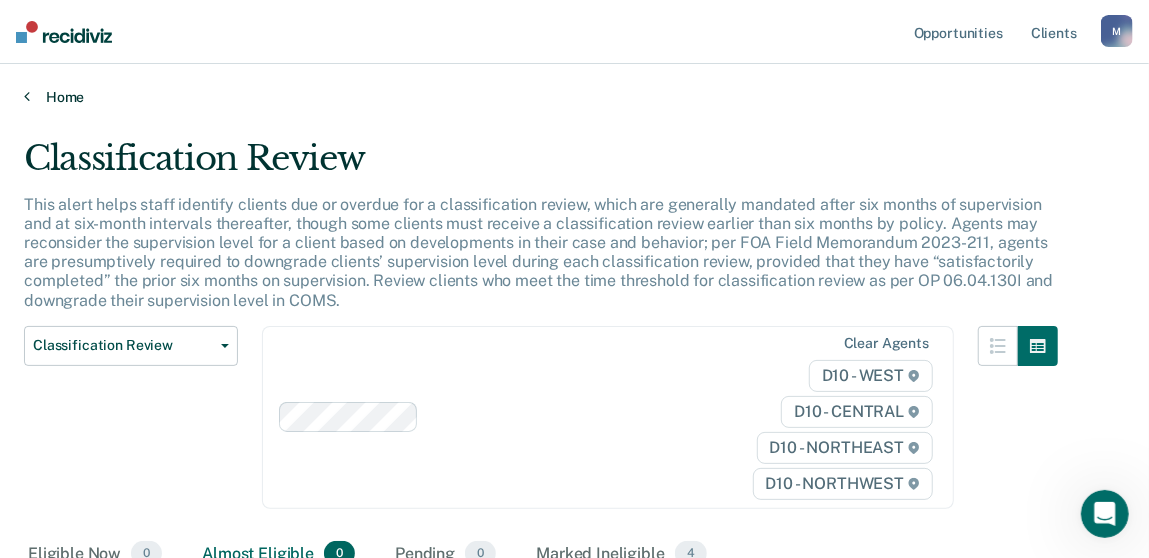 click on "Home" at bounding box center (574, 97) 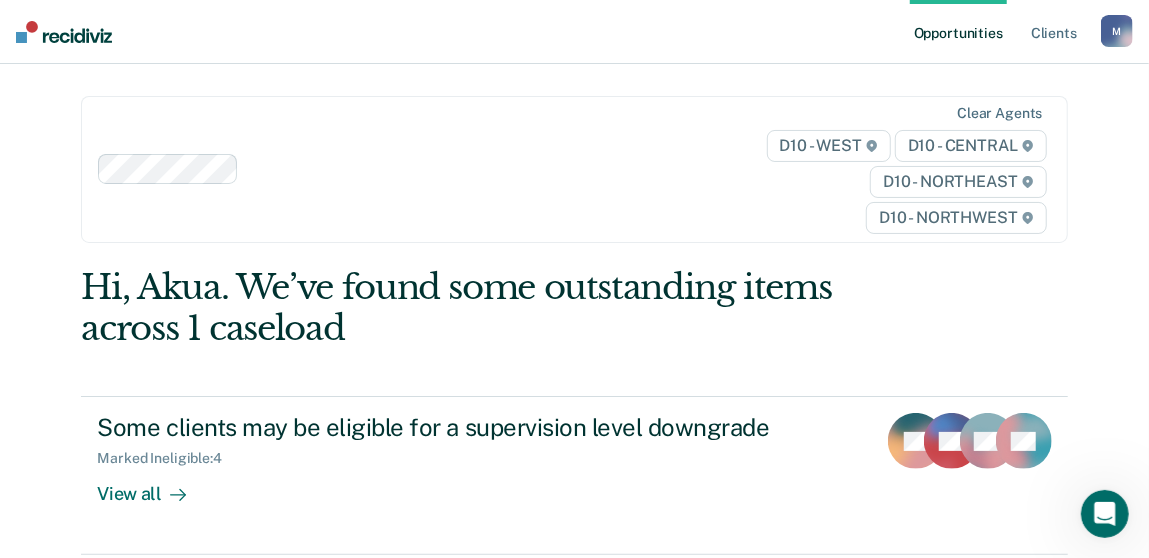 scroll, scrollTop: 299, scrollLeft: 0, axis: vertical 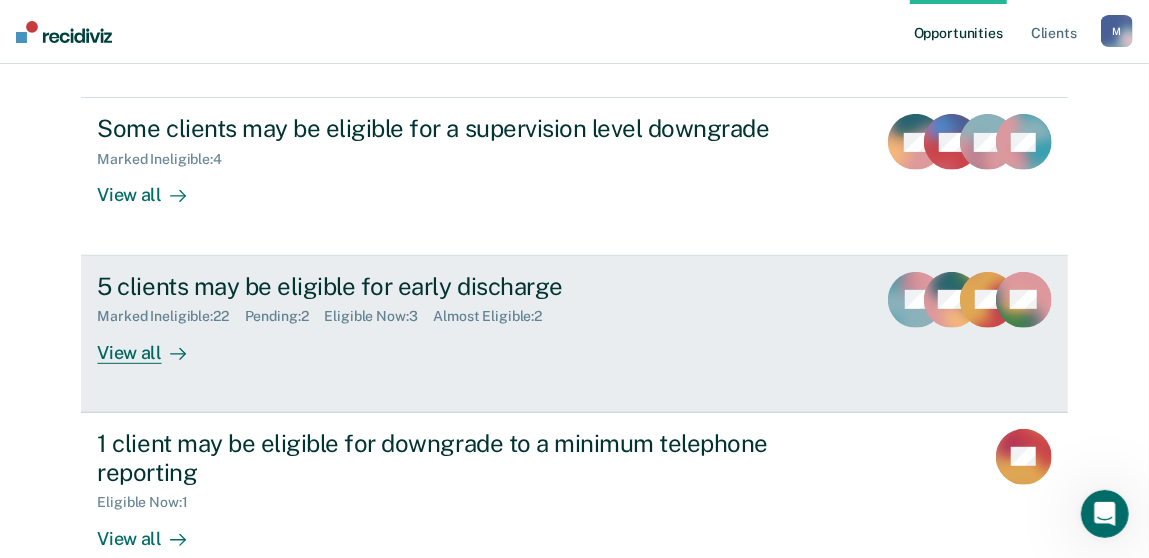 click on "View all" at bounding box center [153, 344] 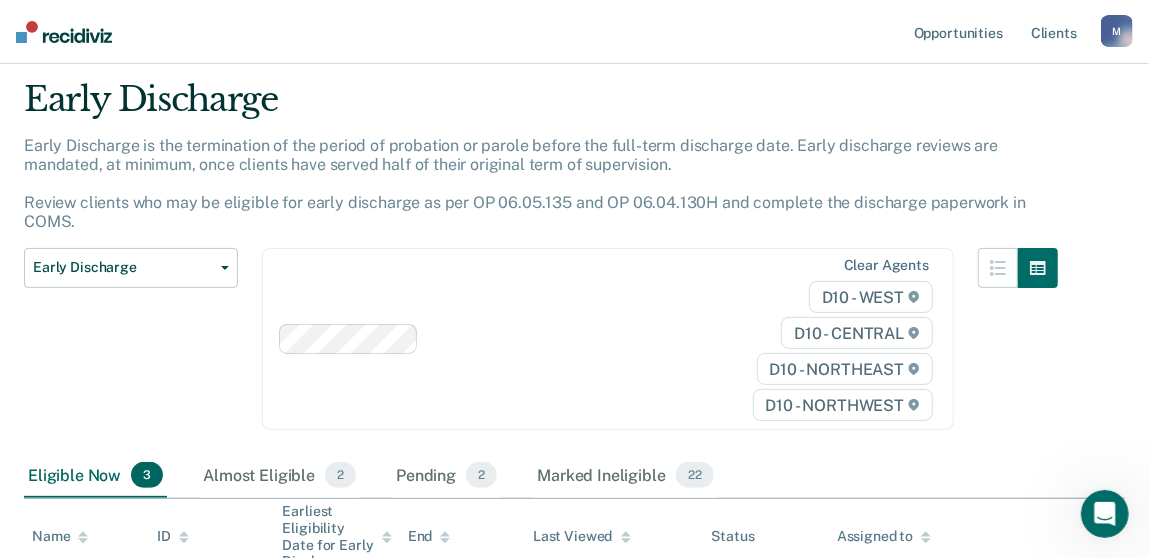 scroll, scrollTop: 299, scrollLeft: 0, axis: vertical 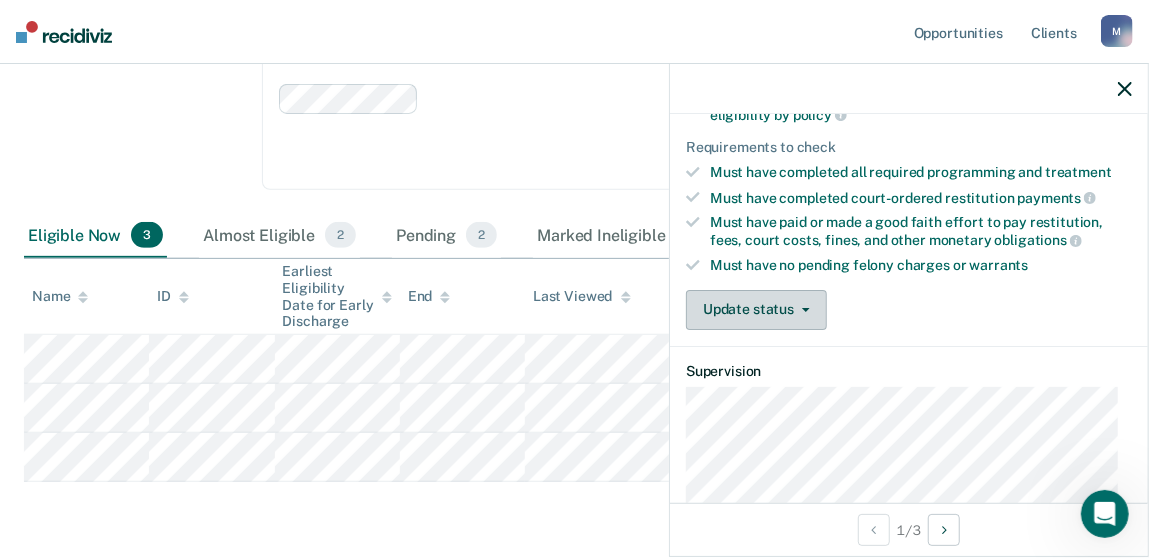 click on "Update status" at bounding box center [756, 310] 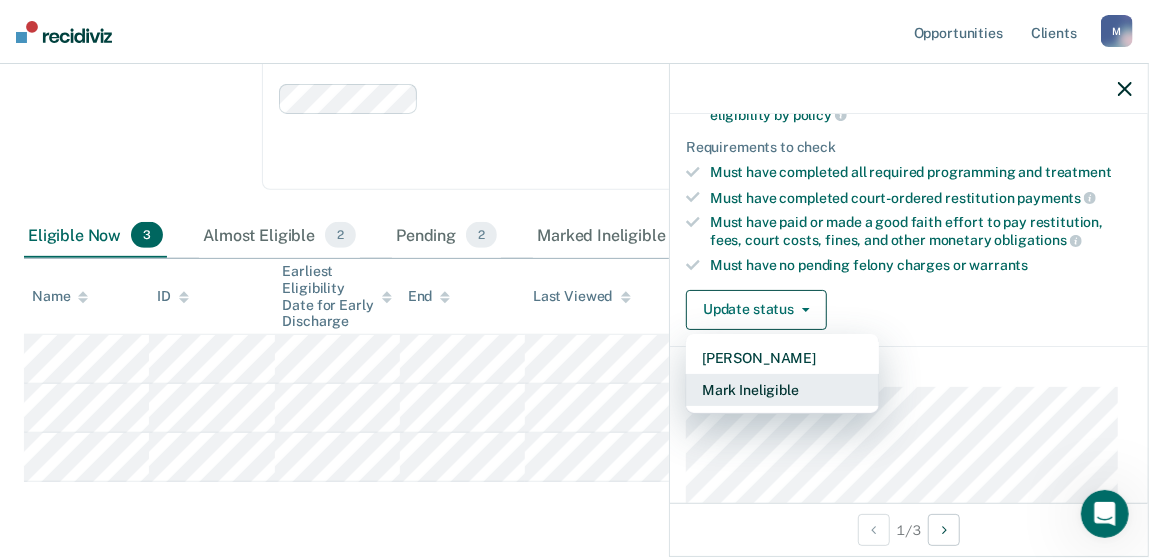 click on "Mark Ineligible" at bounding box center [782, 390] 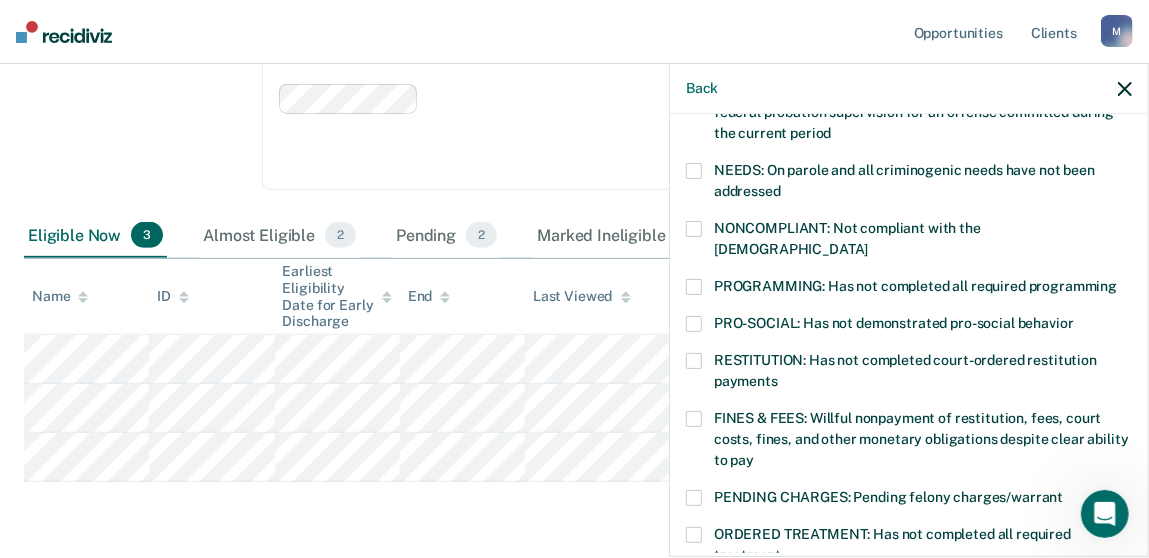 click at bounding box center (694, 287) 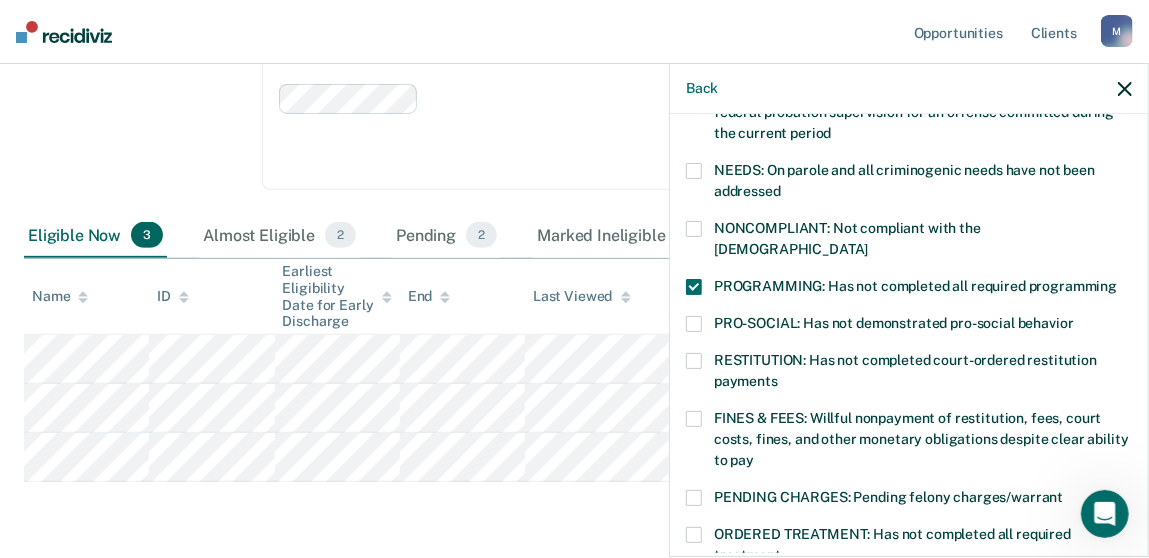 click at bounding box center (694, 229) 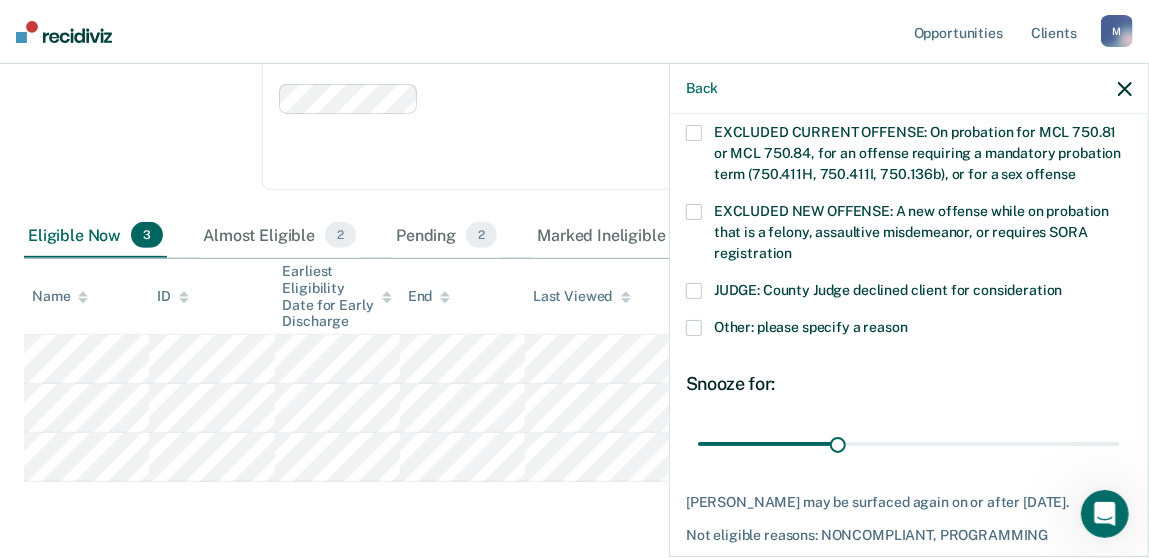 scroll, scrollTop: 817, scrollLeft: 0, axis: vertical 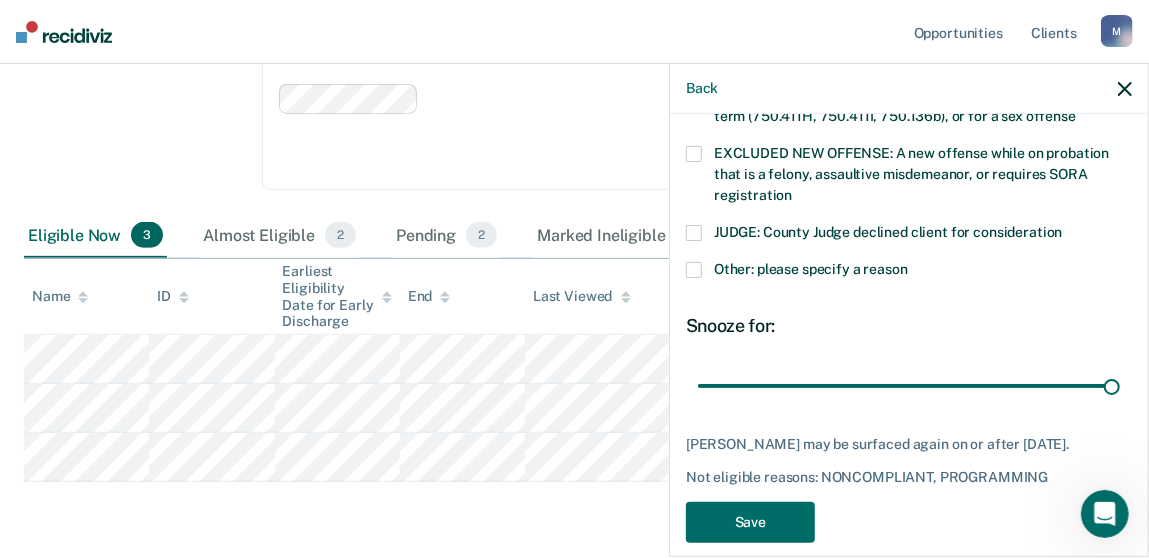 drag, startPoint x: 834, startPoint y: 359, endPoint x: 1124, endPoint y: 359, distance: 290 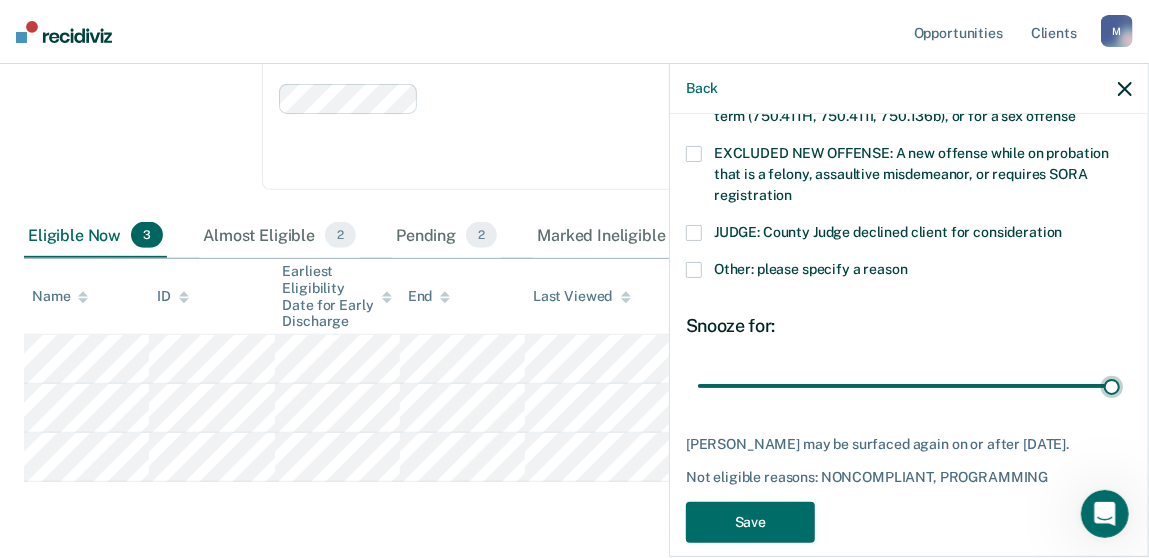 type on "90" 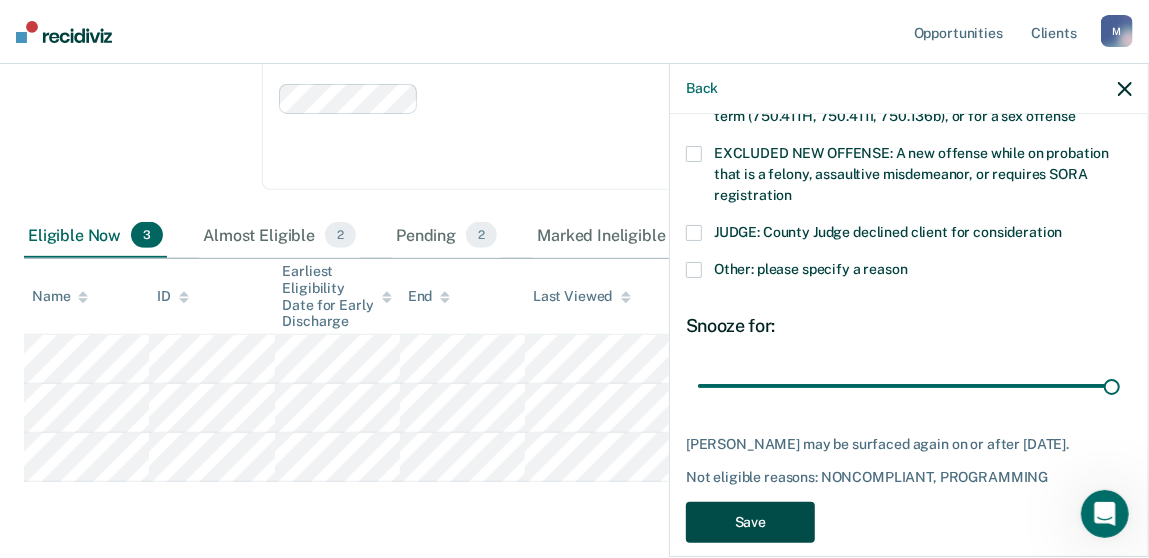 click on "Save" at bounding box center (750, 522) 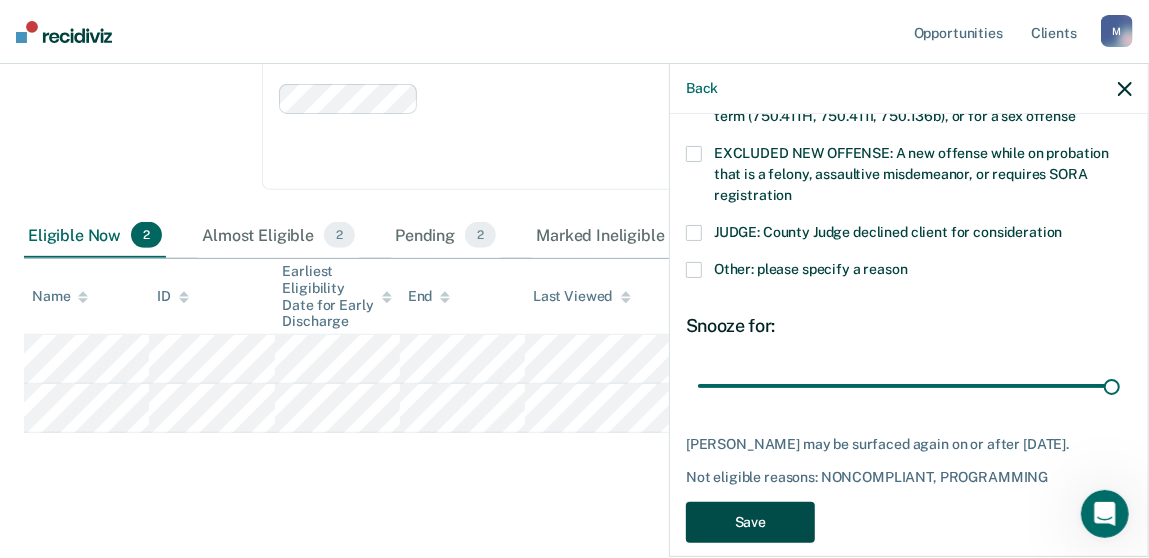 scroll, scrollTop: 296, scrollLeft: 0, axis: vertical 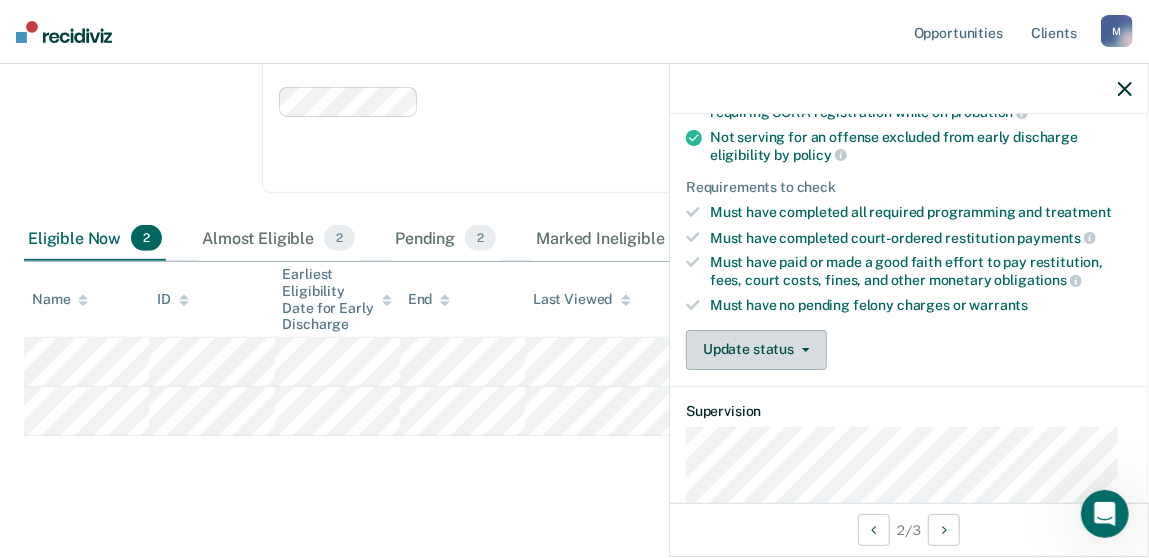 click on "Update status" at bounding box center (756, 350) 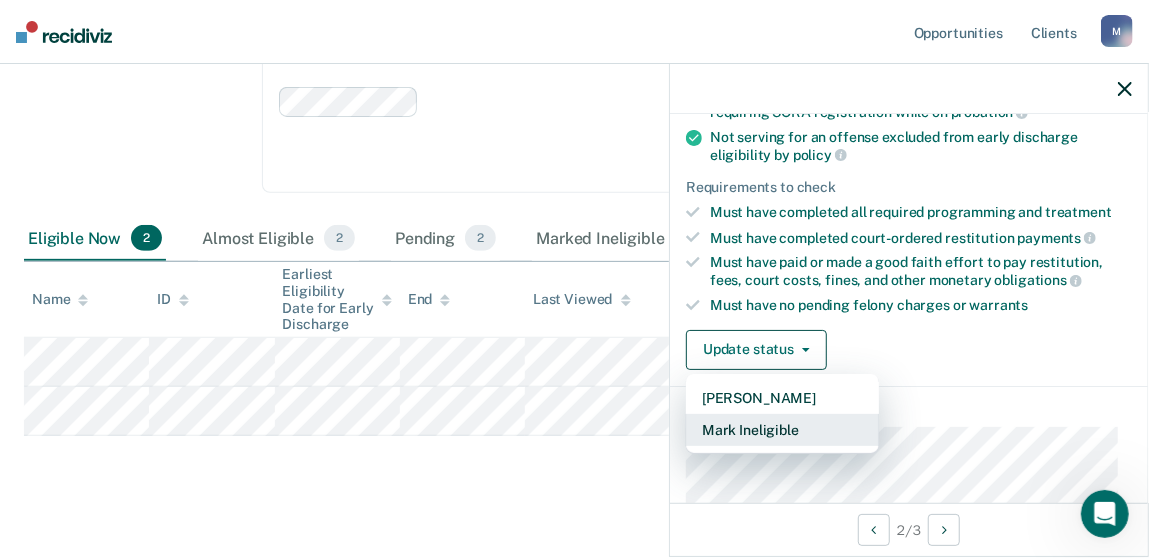 click on "Mark Ineligible" at bounding box center [782, 430] 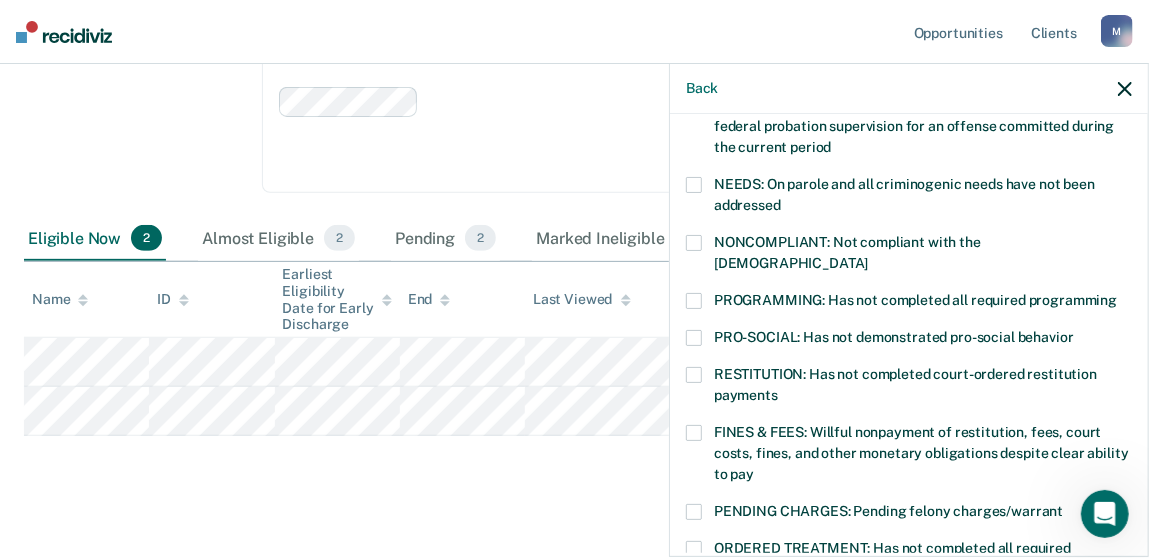 scroll, scrollTop: 259, scrollLeft: 0, axis: vertical 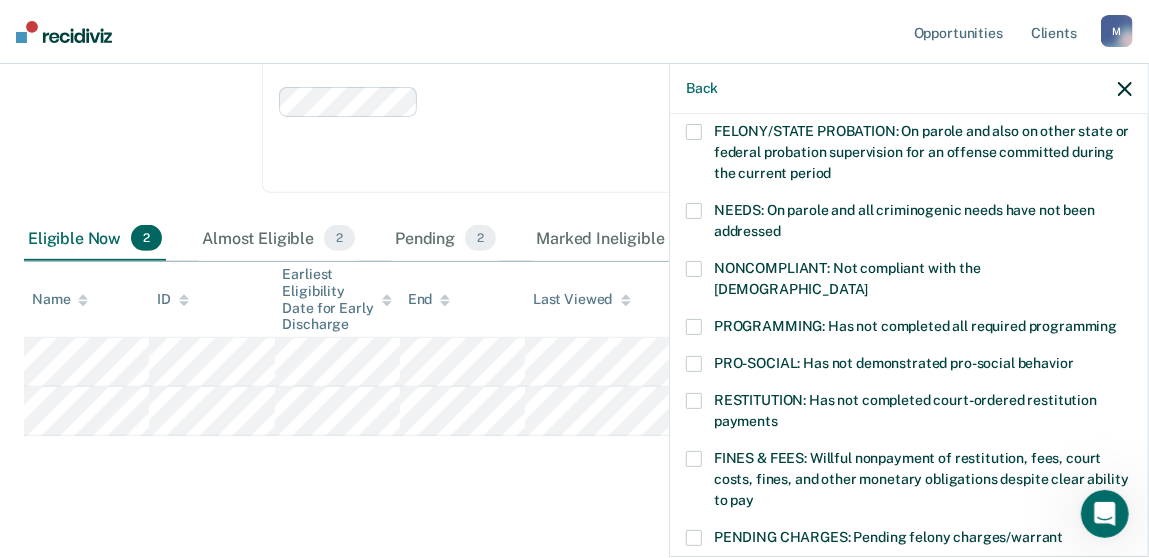click at bounding box center [694, 327] 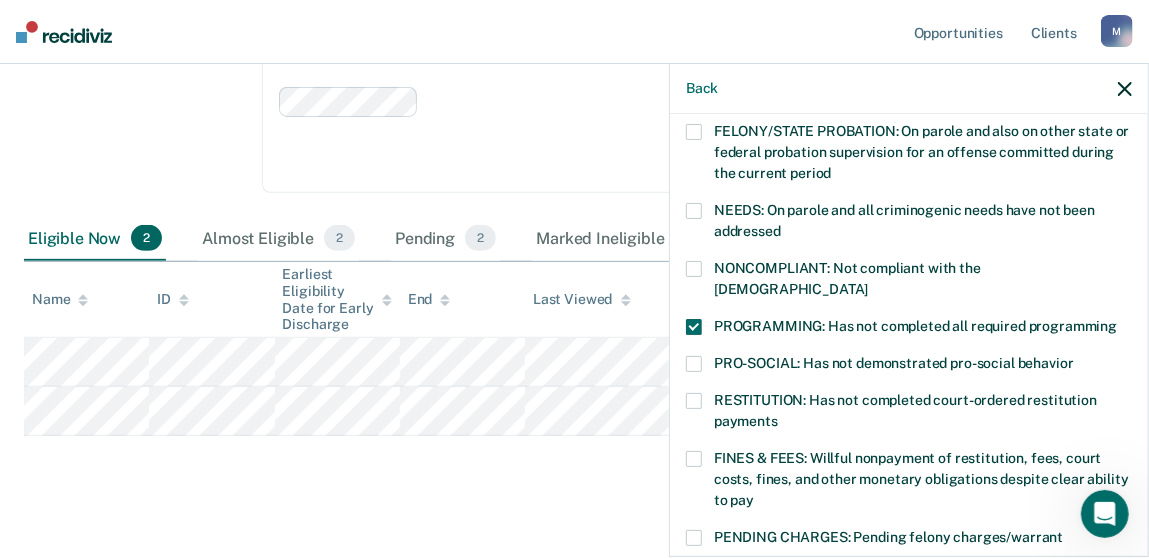 click on "NONCOMPLIANT: Not compliant with the [DEMOGRAPHIC_DATA]" at bounding box center (909, 282) 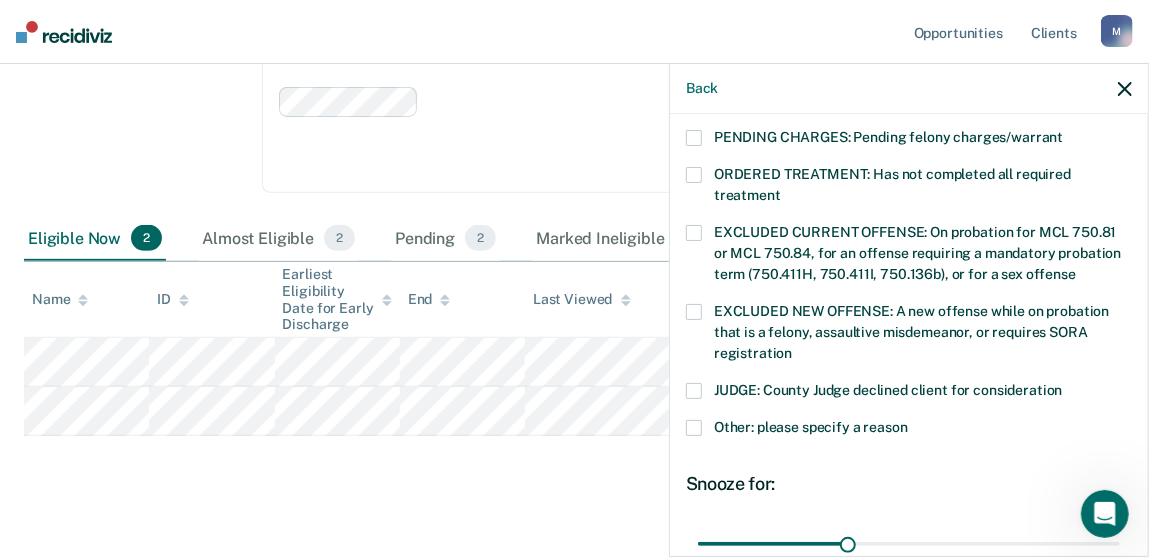 scroll, scrollTop: 817, scrollLeft: 0, axis: vertical 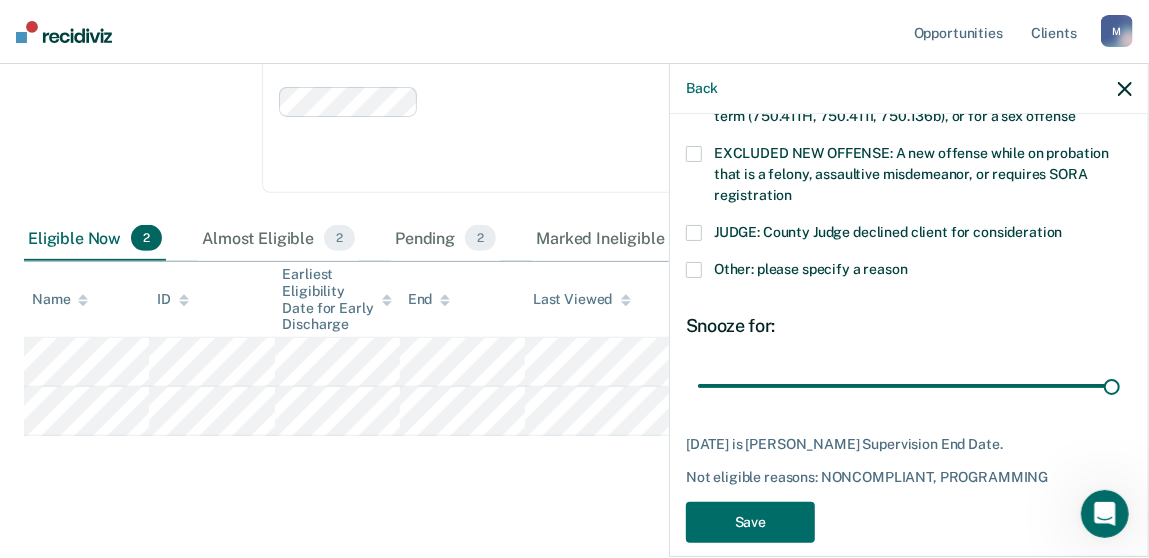 drag, startPoint x: 841, startPoint y: 362, endPoint x: 875, endPoint y: 486, distance: 128.57683 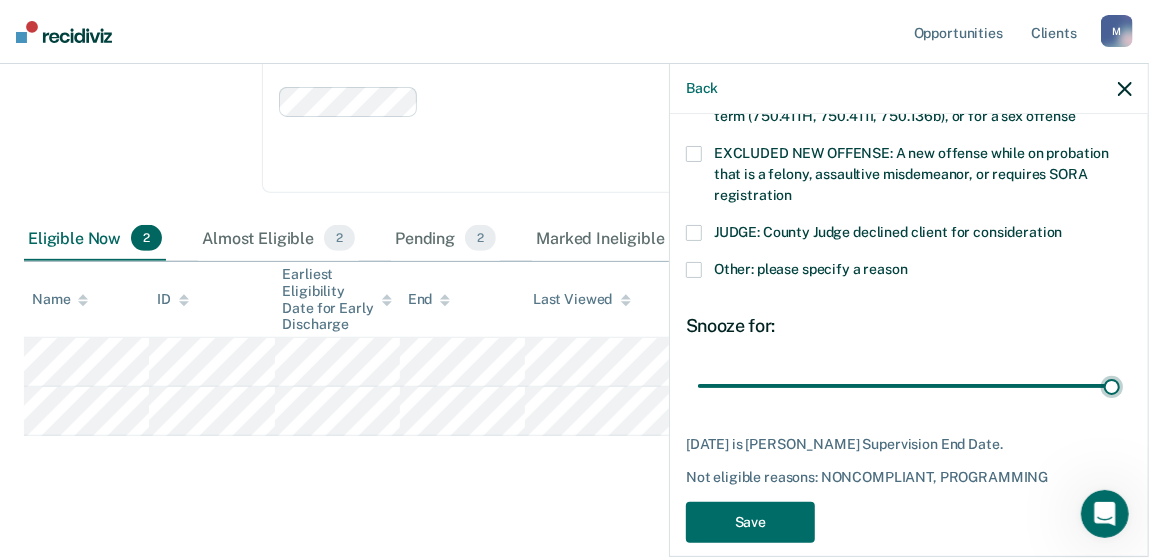 type on "84" 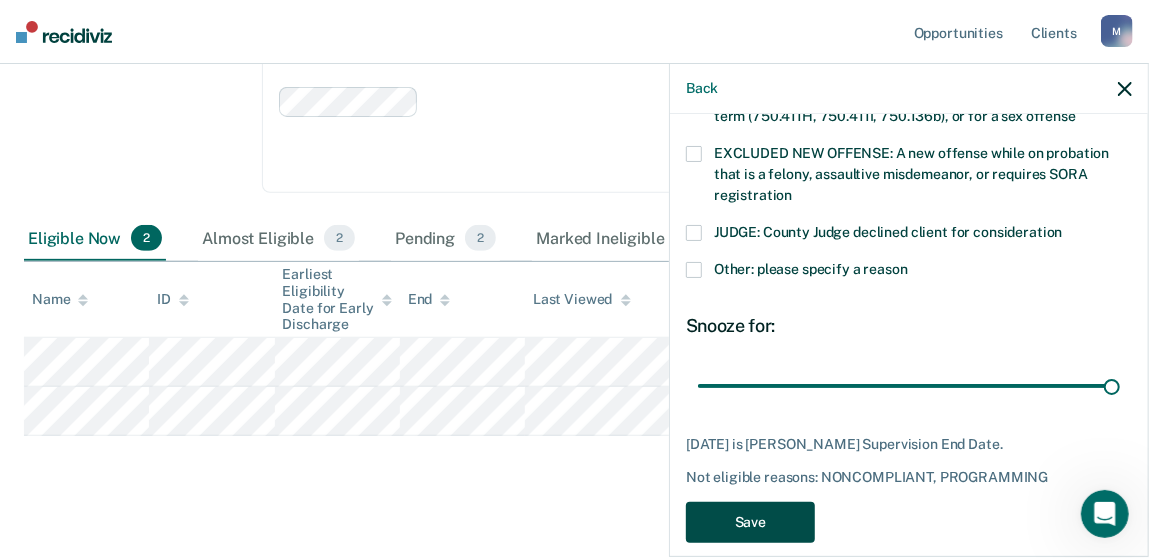 click on "Save" at bounding box center [750, 522] 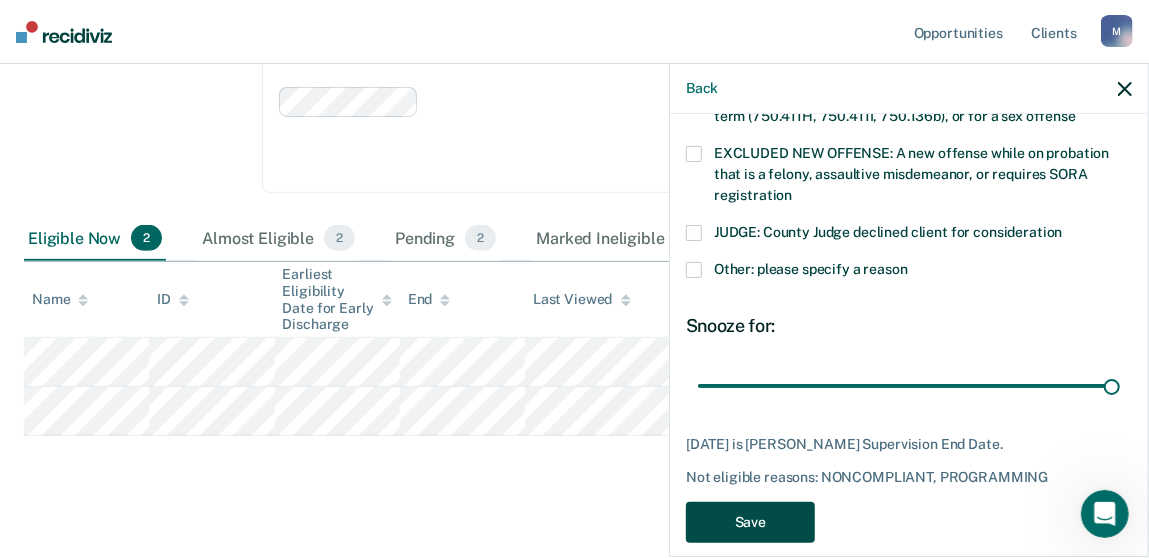 scroll, scrollTop: 246, scrollLeft: 0, axis: vertical 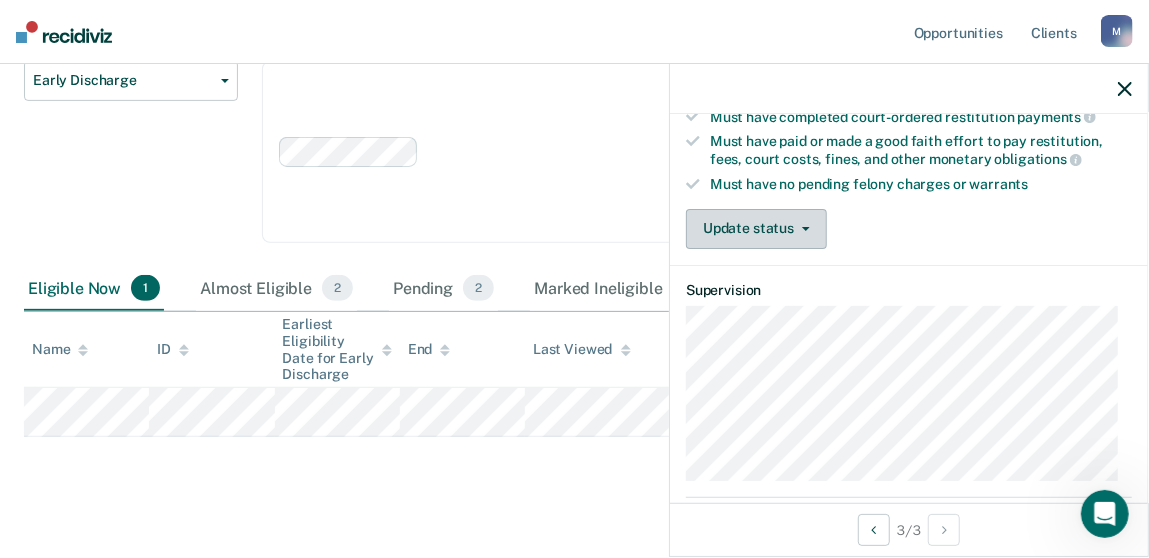 click on "Update status" at bounding box center [756, 229] 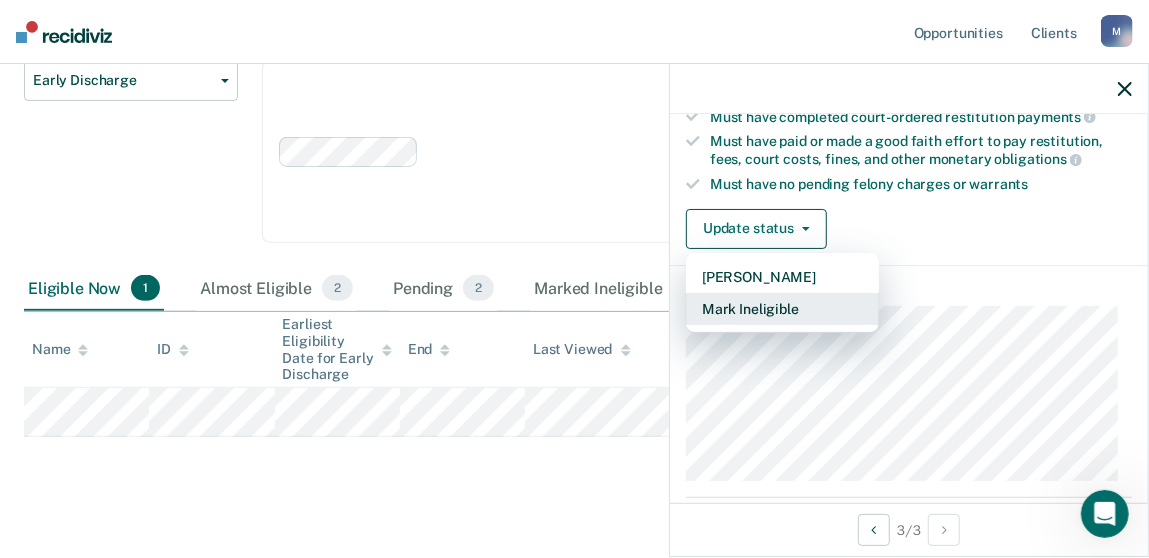click on "Mark Ineligible" at bounding box center (782, 309) 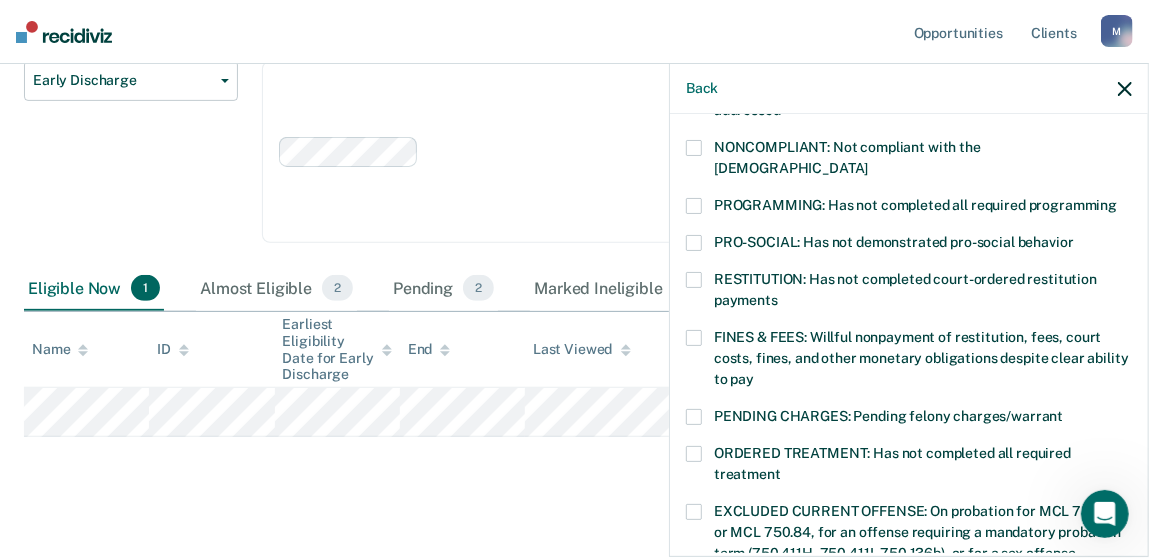 click at bounding box center (694, 206) 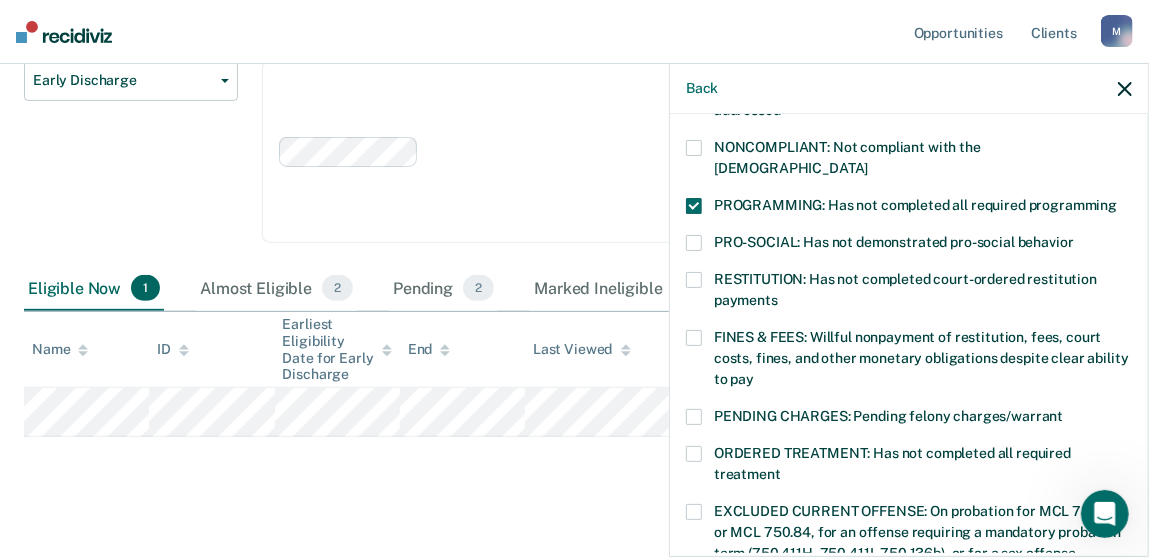 click at bounding box center [694, 148] 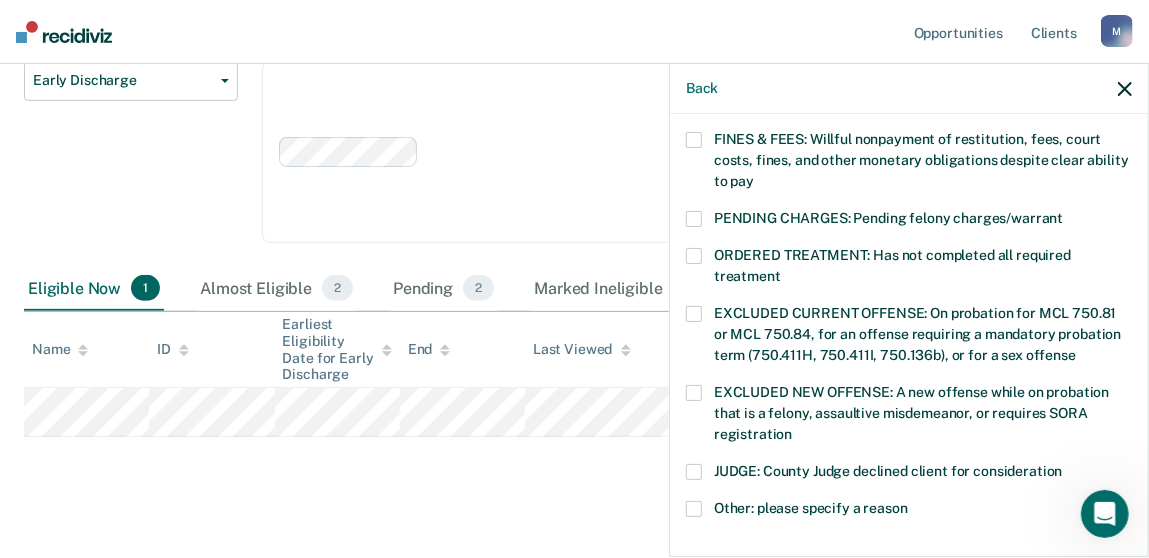 scroll, scrollTop: 780, scrollLeft: 0, axis: vertical 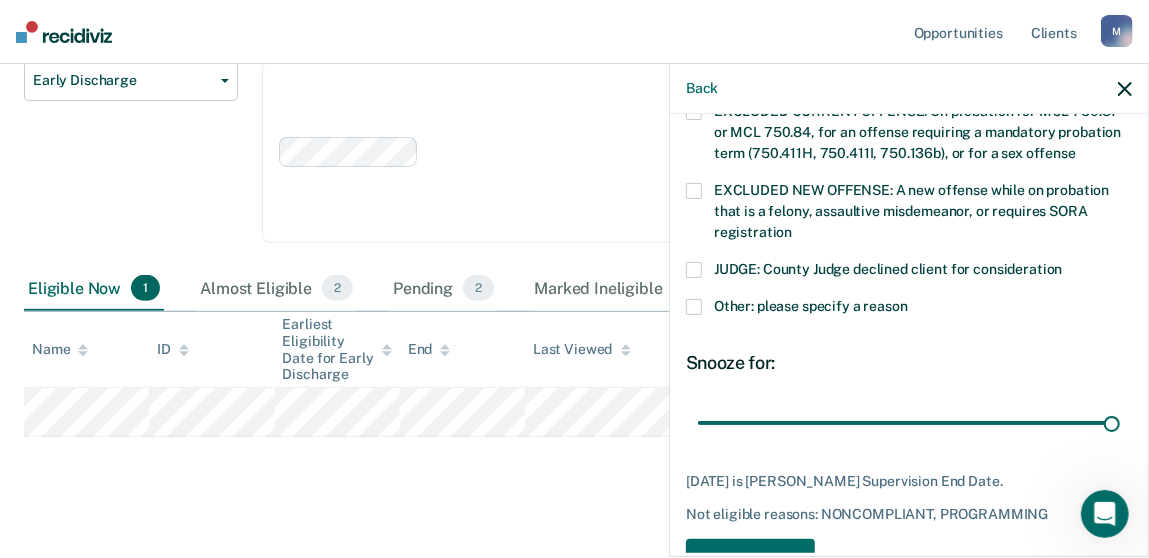drag, startPoint x: 961, startPoint y: 389, endPoint x: 916, endPoint y: 520, distance: 138.51353 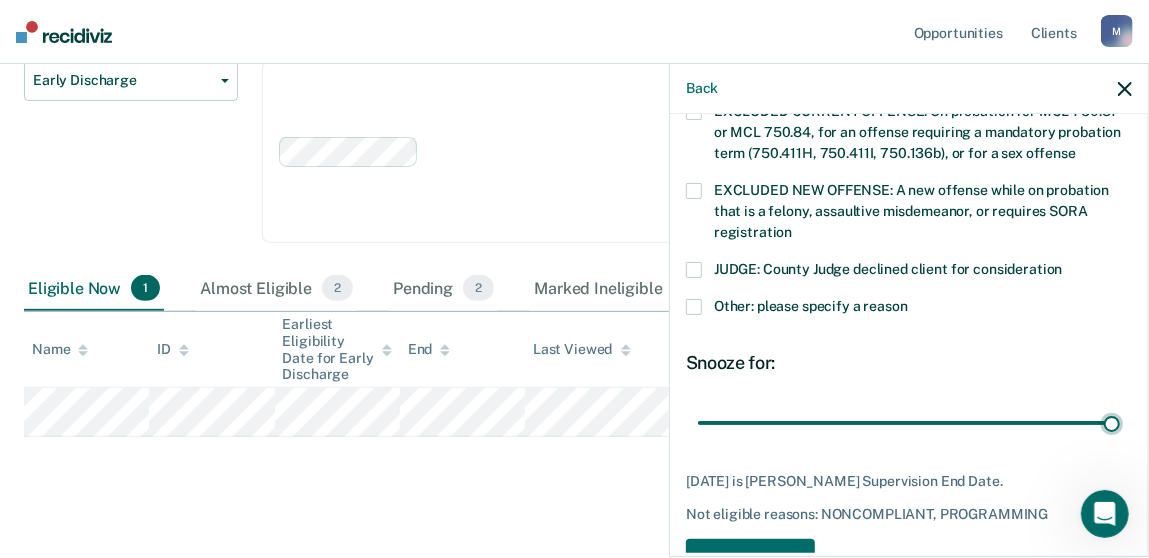 type on "89" 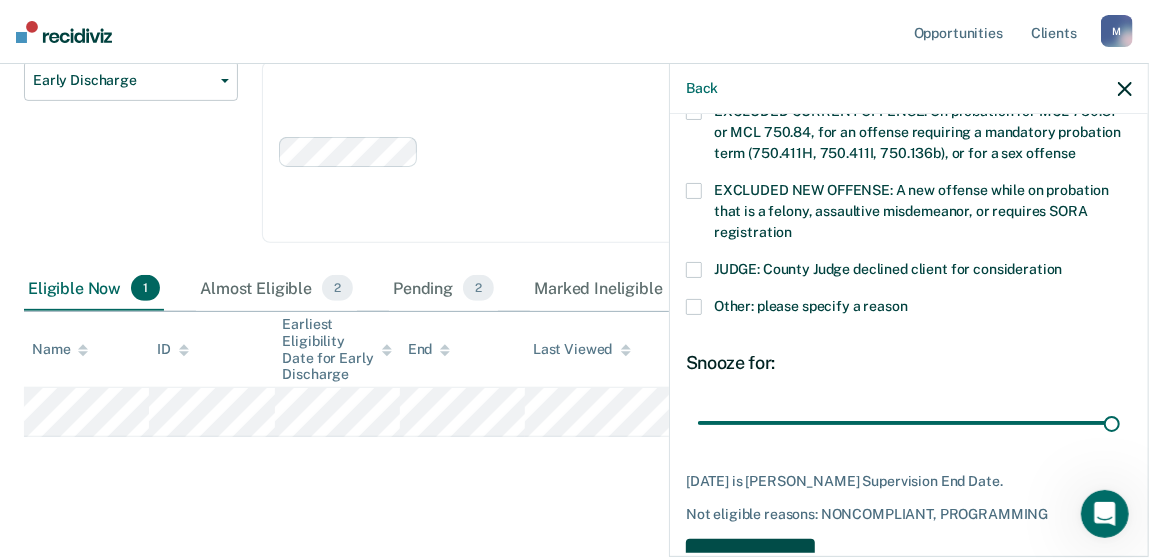 click on "Save" at bounding box center [750, 559] 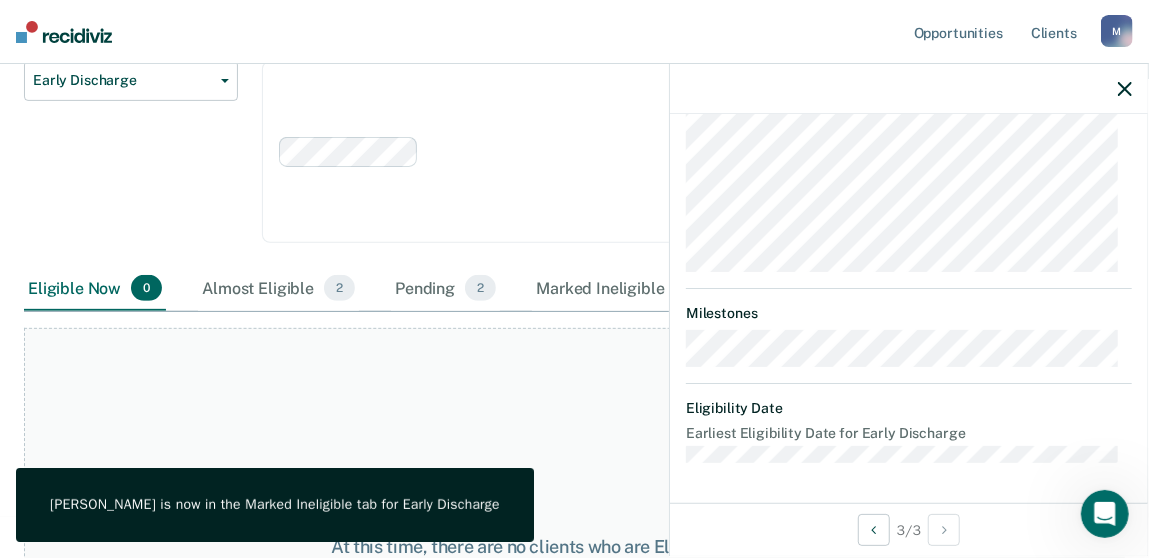 scroll, scrollTop: 727, scrollLeft: 0, axis: vertical 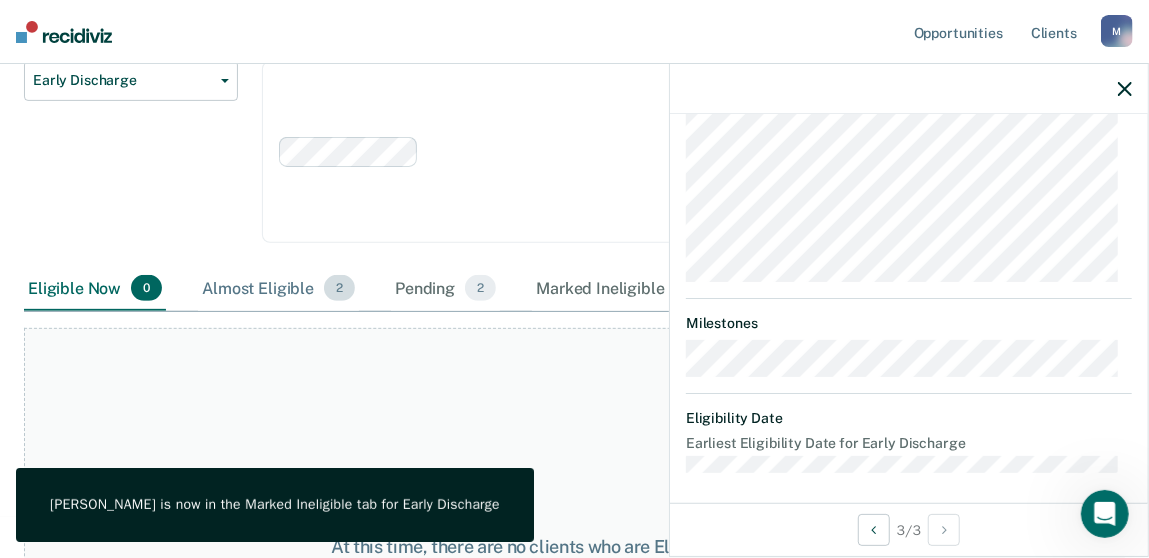 click on "Almost Eligible 2" at bounding box center (278, 289) 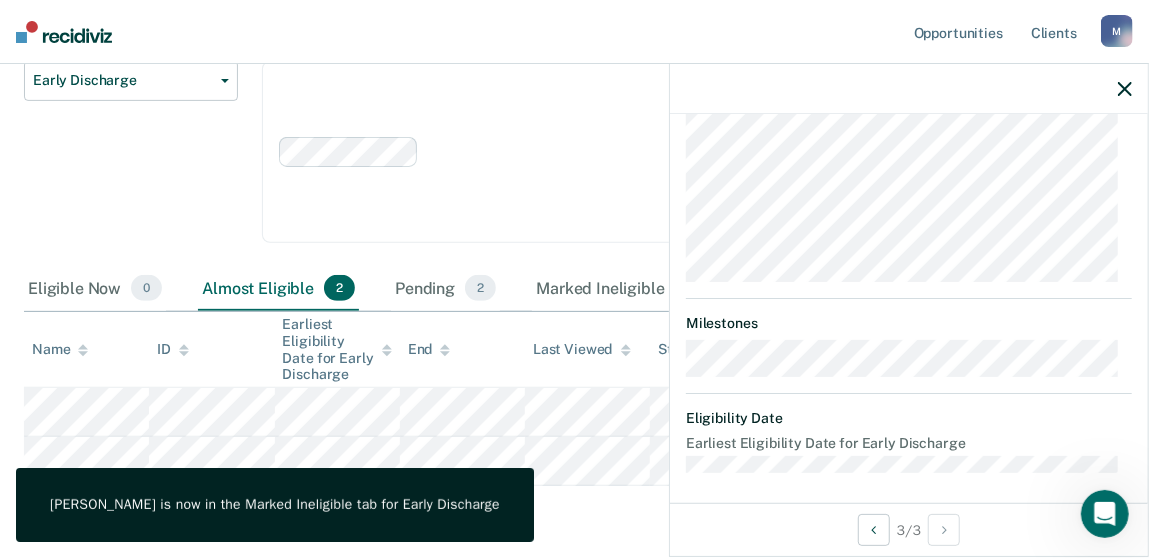scroll, scrollTop: 296, scrollLeft: 0, axis: vertical 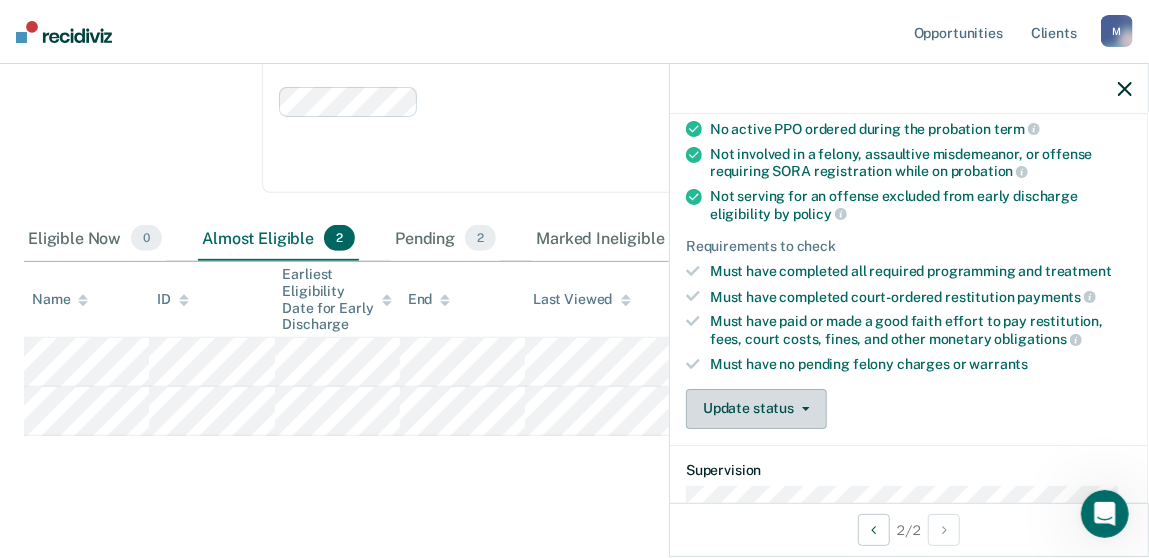 click on "Update status" at bounding box center (756, 409) 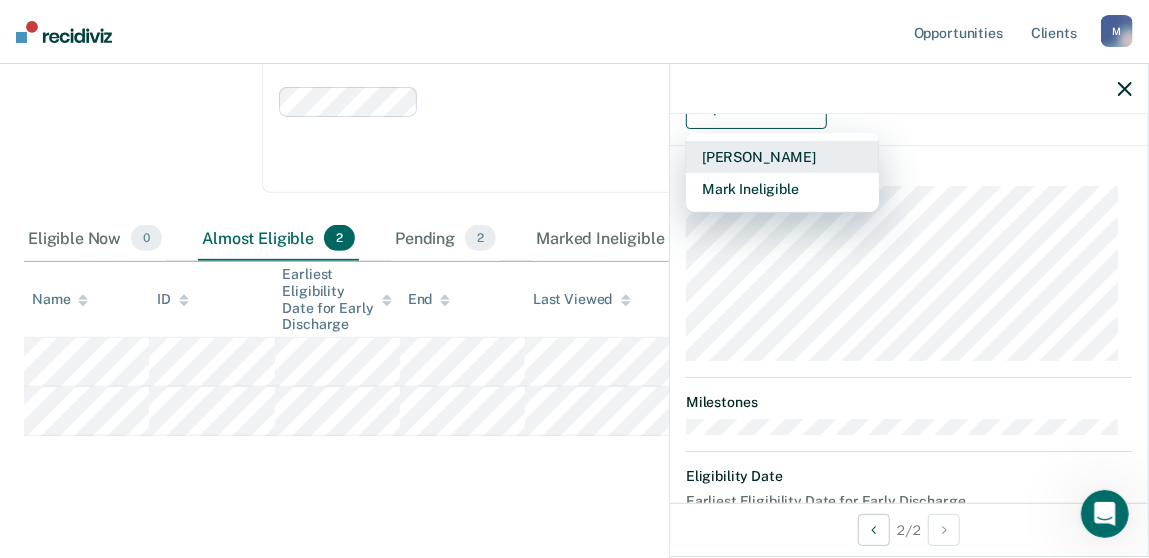 scroll, scrollTop: 299, scrollLeft: 0, axis: vertical 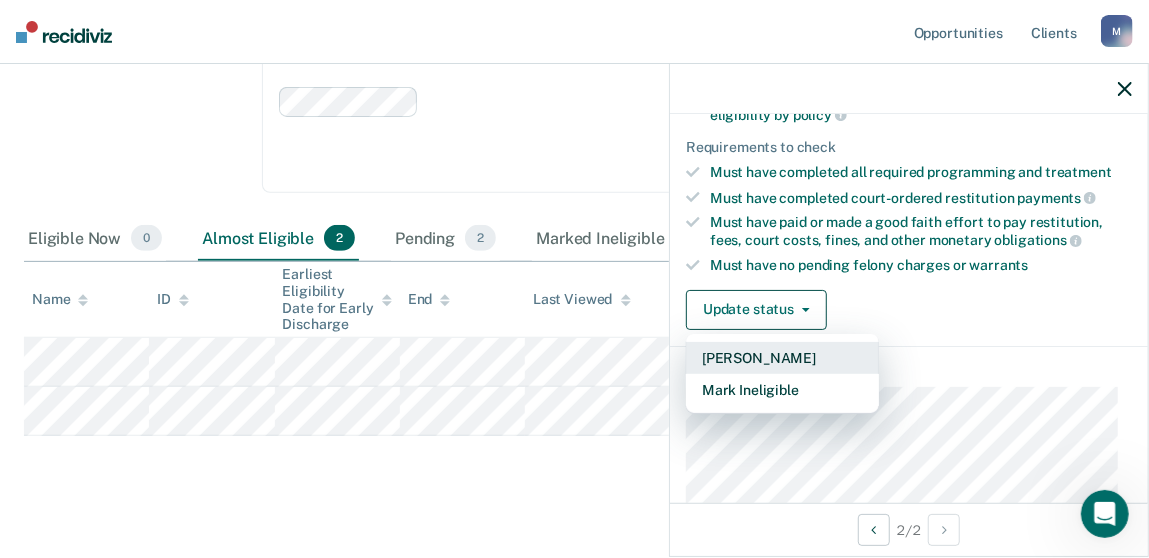 click on "[PERSON_NAME]" at bounding box center (782, 358) 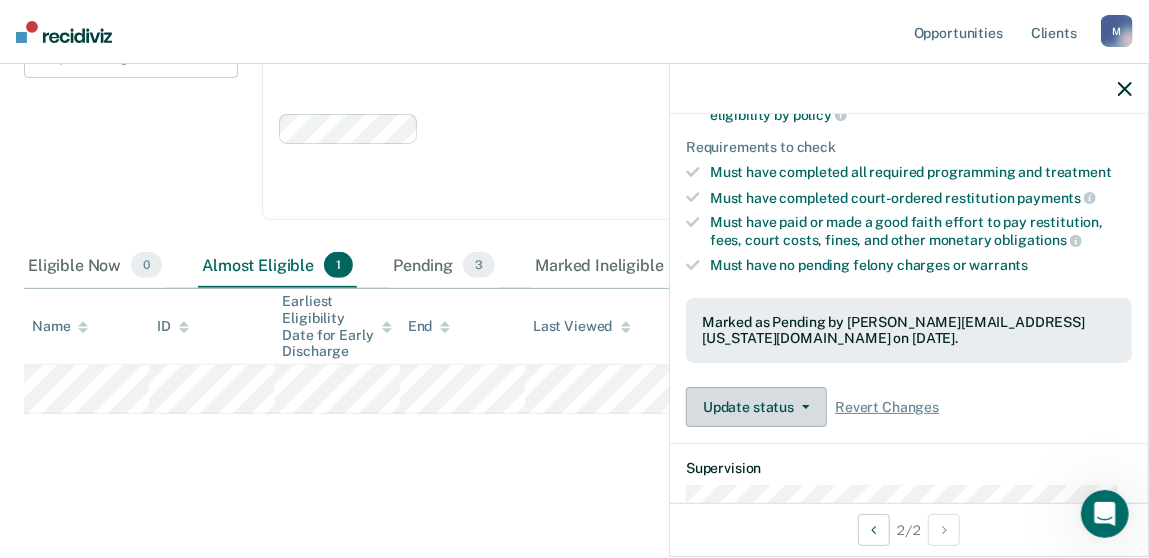 scroll, scrollTop: 246, scrollLeft: 0, axis: vertical 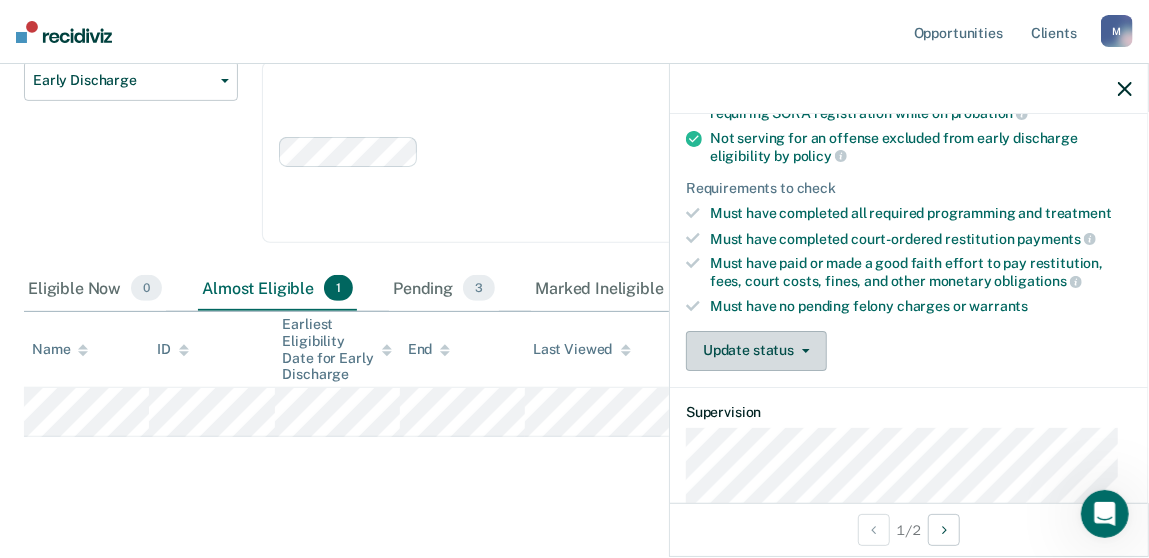 click on "Update status" at bounding box center [756, 351] 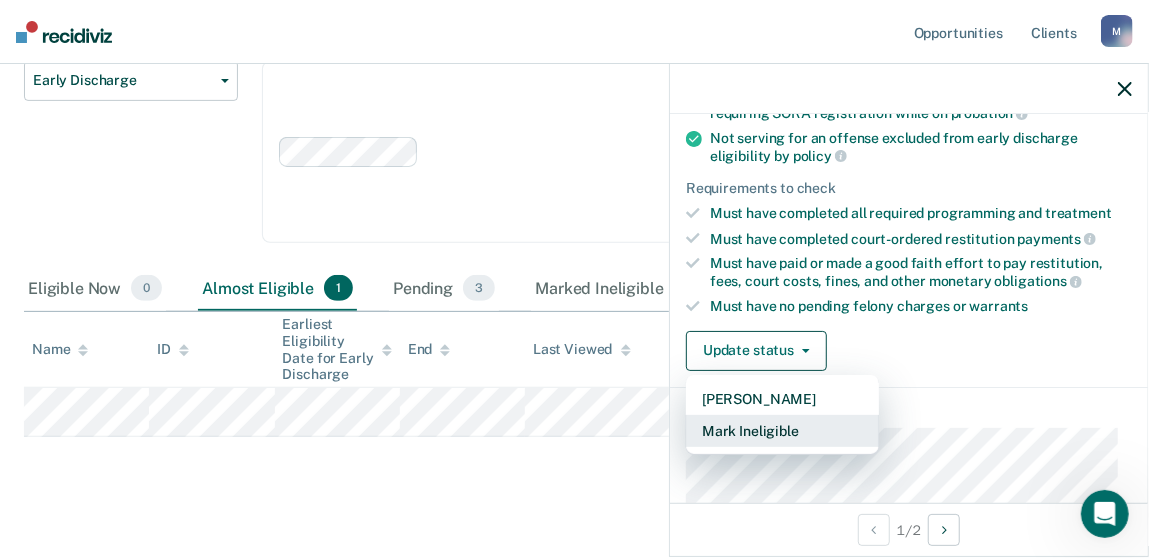 click on "Mark Ineligible" at bounding box center (782, 431) 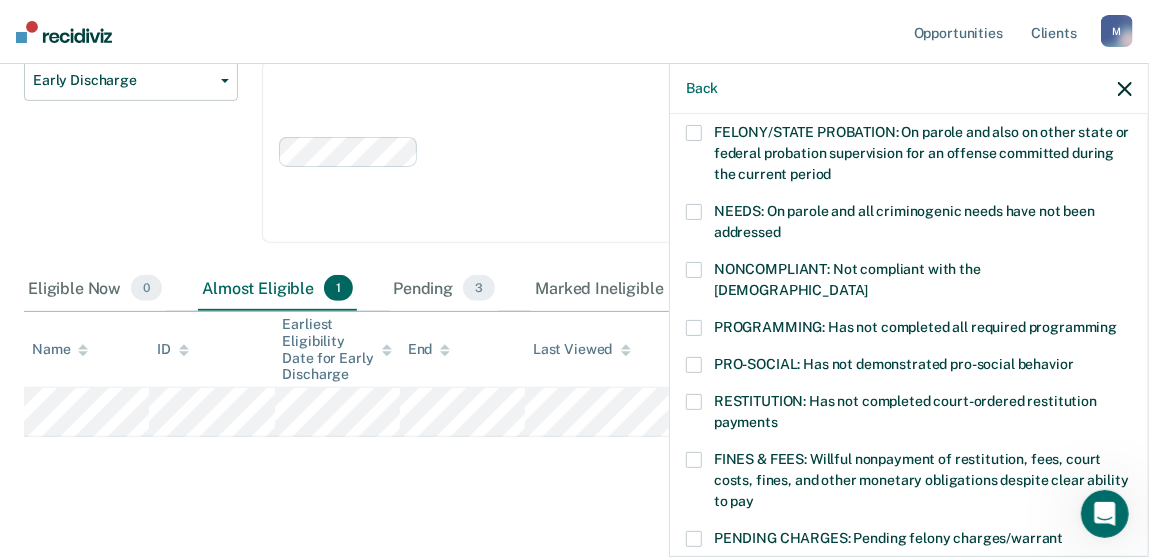 drag, startPoint x: 693, startPoint y: 276, endPoint x: 683, endPoint y: 292, distance: 18.867962 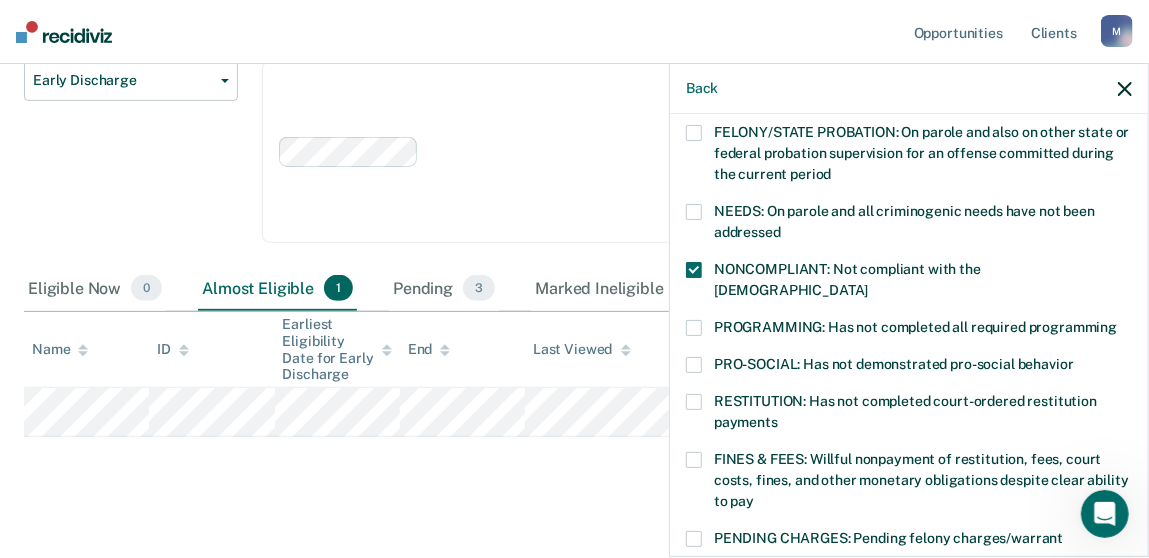 click on "ST   Which of the following requirements has [PERSON_NAME] Threats not met? [MEDICAL_DATA] ORDER: [MEDICAL_DATA] prevention order filed during supervision period SUSPECTED OFFENSE: Suspected of a felony, assaultive misdemeanor, OWI, or offense requiring SORA registration FELONY/STATE PROBATION: On parole and also on other state or federal probation supervision for an offense committed during the current period NEEDS: On parole and all criminogenic needs have not been addressed NONCOMPLIANT: Not compliant with the [DEMOGRAPHIC_DATA] PROGRAMMING: Has not completed all required programming PRO-SOCIAL: Has not demonstrated pro-social behavior RESTITUTION: Has not completed court-ordered restitution payments FINES & FEES: Willful nonpayment of restitution, fees, court costs, fines, and other monetary obligations despite clear ability to pay PENDING CHARGES: Pending felony charges/warrant ORDERED TREATMENT: Has not completed all required treatment JUDGE: County Judge declined client for consideration Snooze for: 30 days Save" at bounding box center (909, 333) 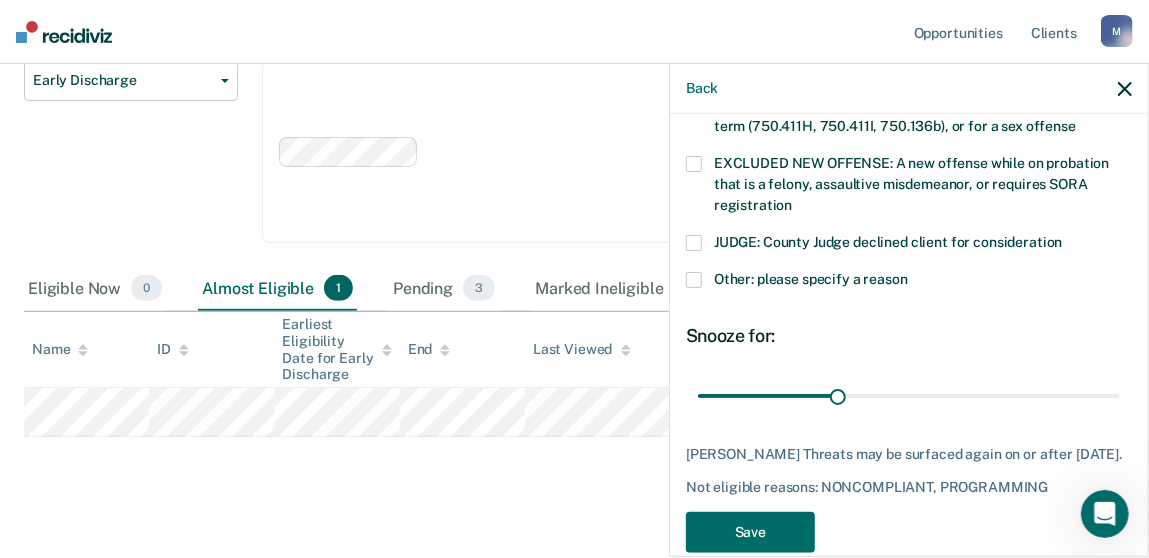 scroll, scrollTop: 817, scrollLeft: 0, axis: vertical 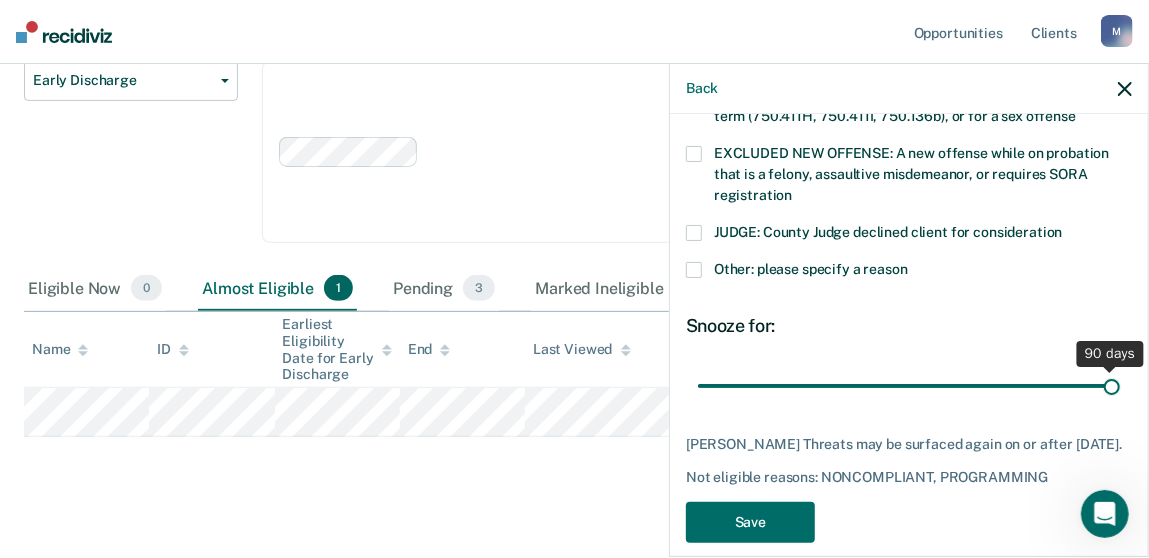 drag, startPoint x: 832, startPoint y: 370, endPoint x: 1123, endPoint y: 364, distance: 291.06186 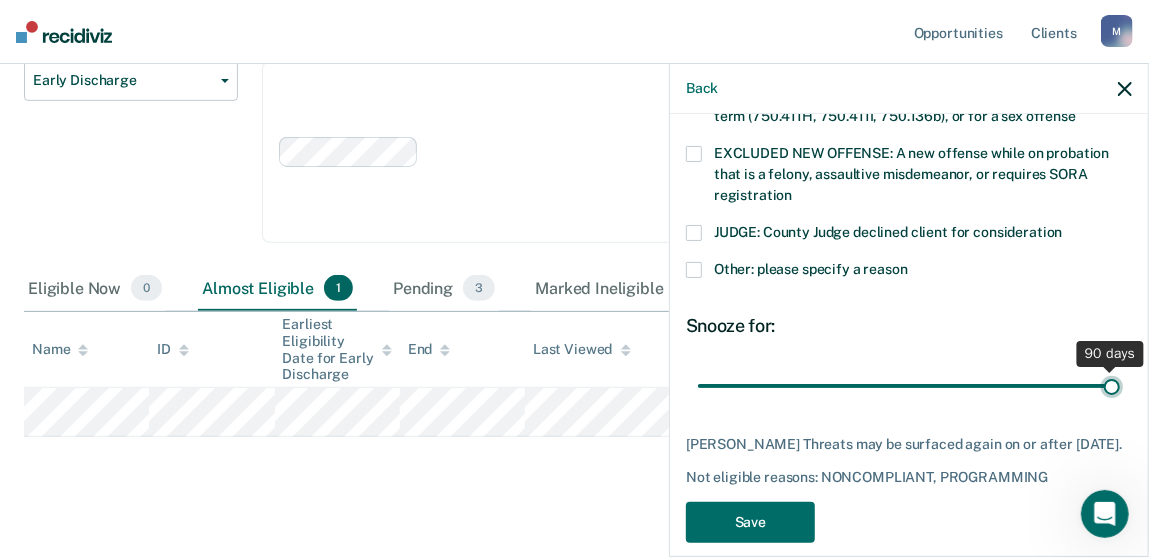 type on "90" 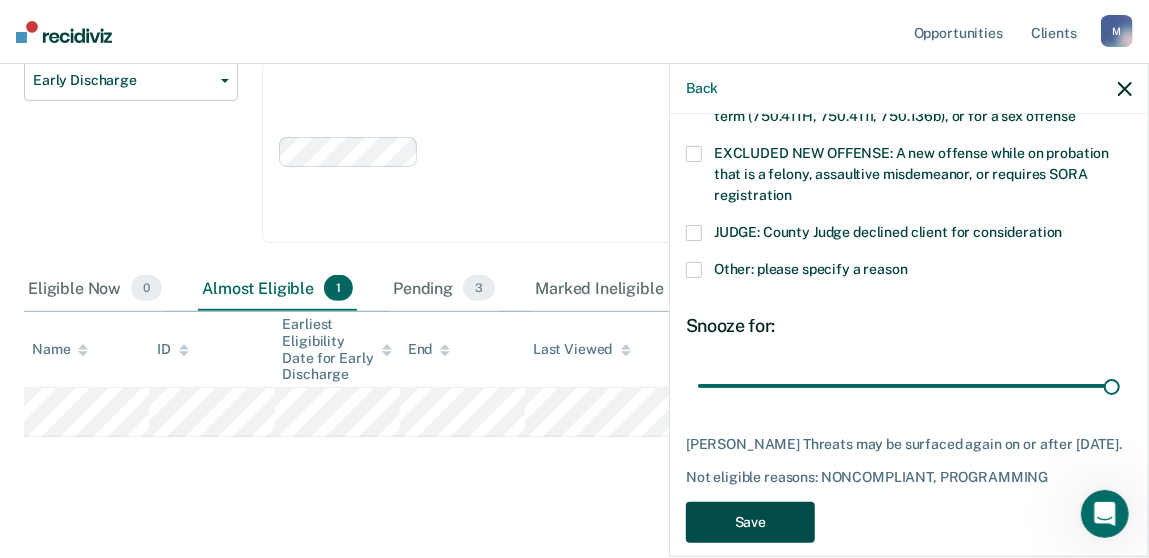 click on "Save" at bounding box center (750, 522) 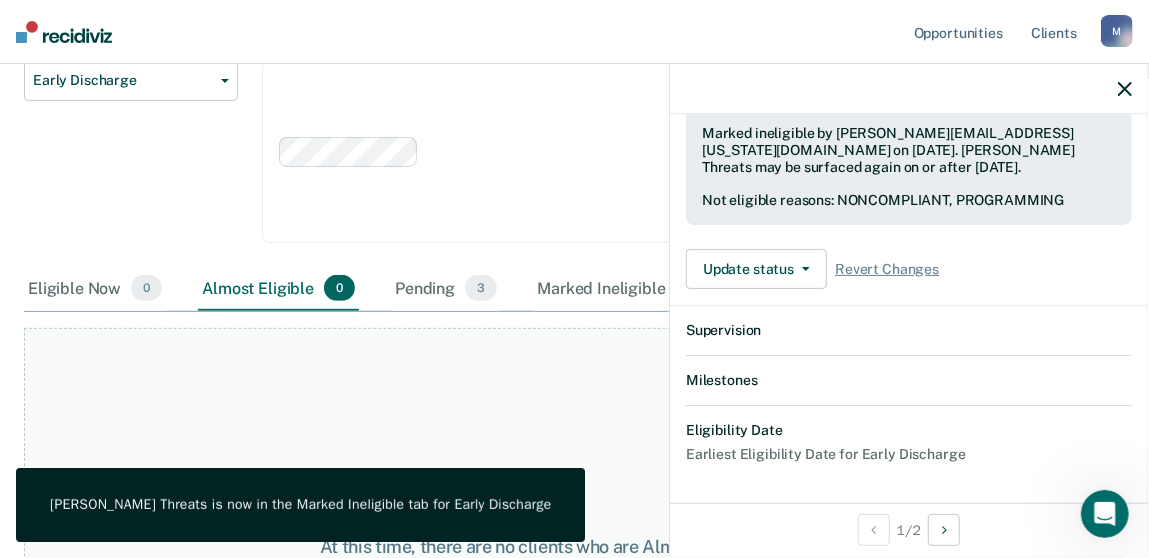 scroll, scrollTop: 706, scrollLeft: 0, axis: vertical 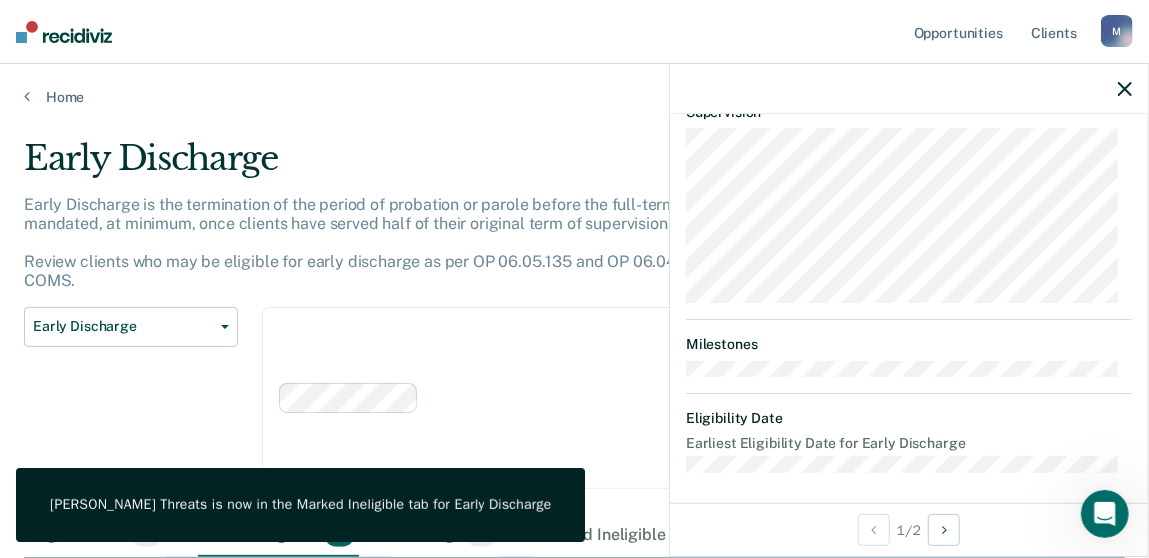click at bounding box center [909, 89] 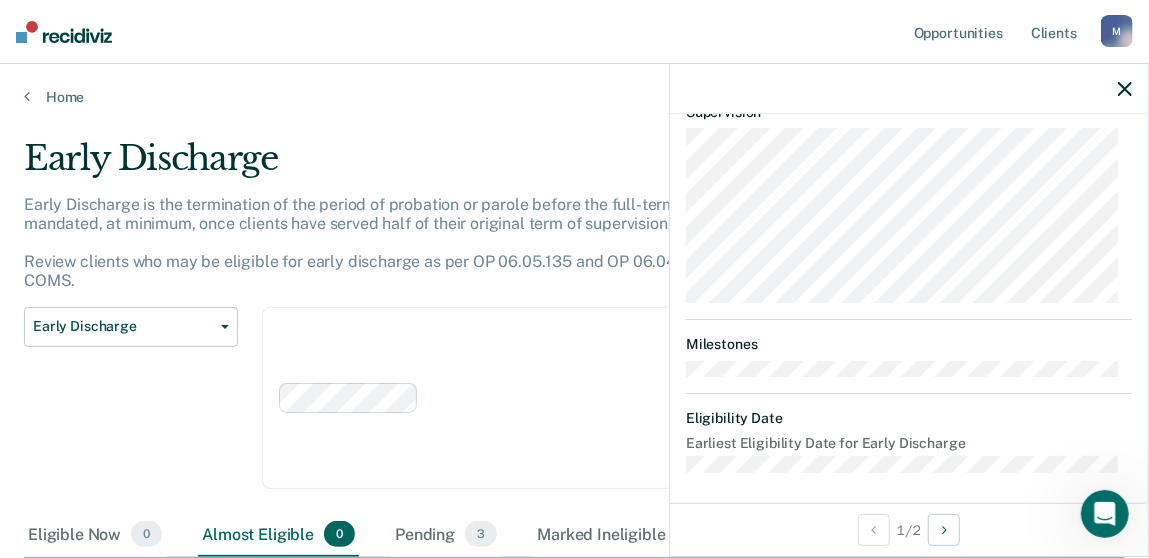 click 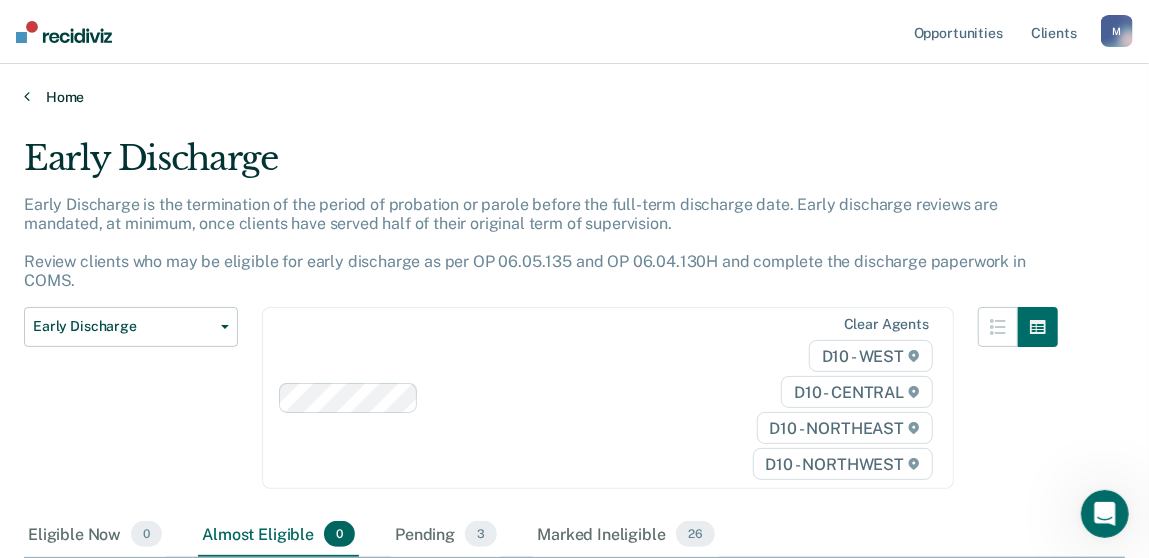 click on "Home" at bounding box center [574, 97] 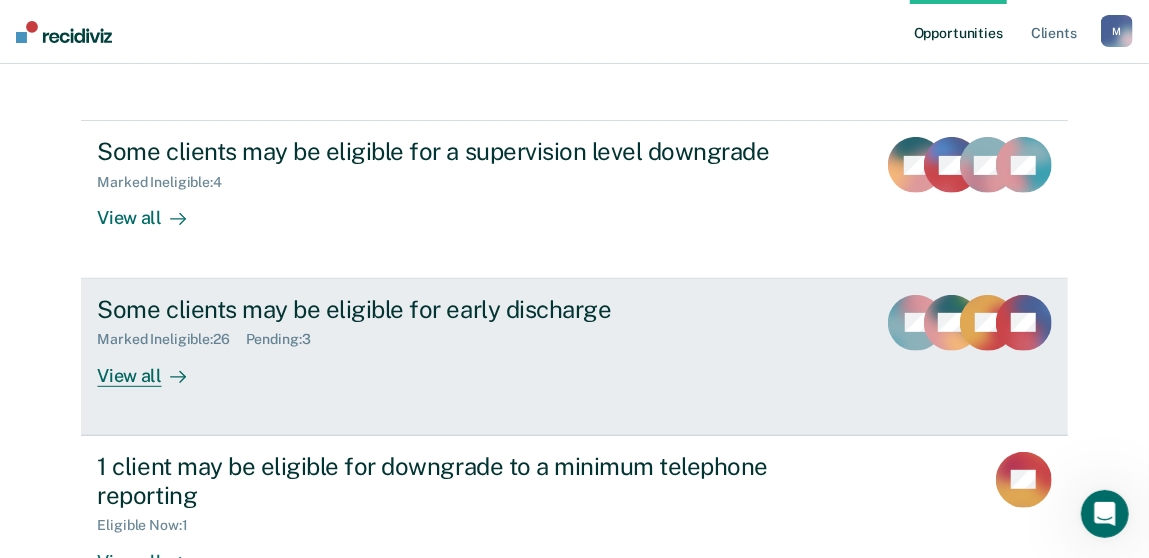 scroll, scrollTop: 400, scrollLeft: 0, axis: vertical 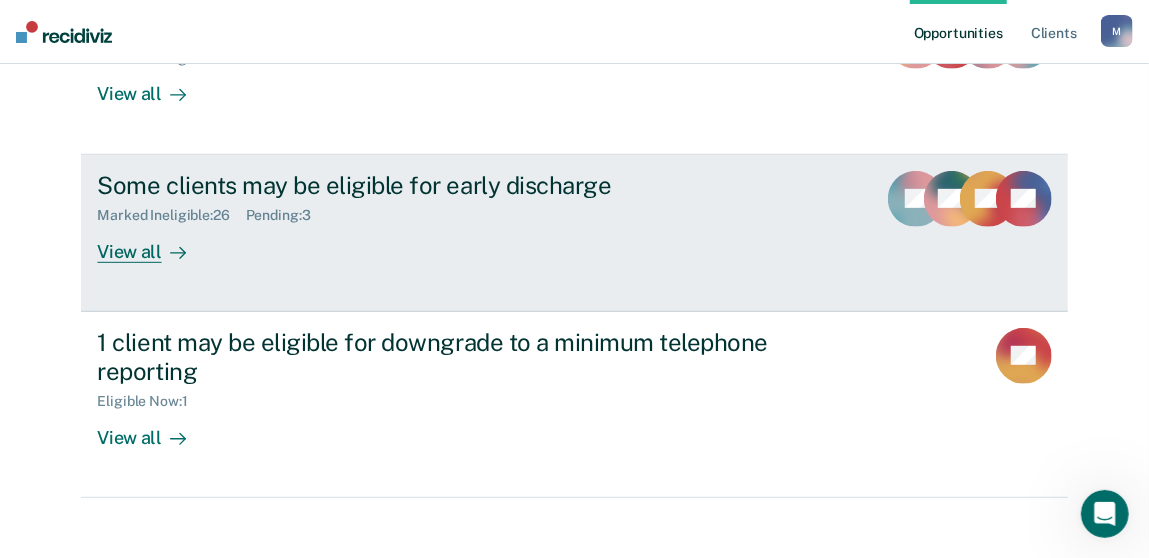 click on "Pending :  3" at bounding box center [286, 215] 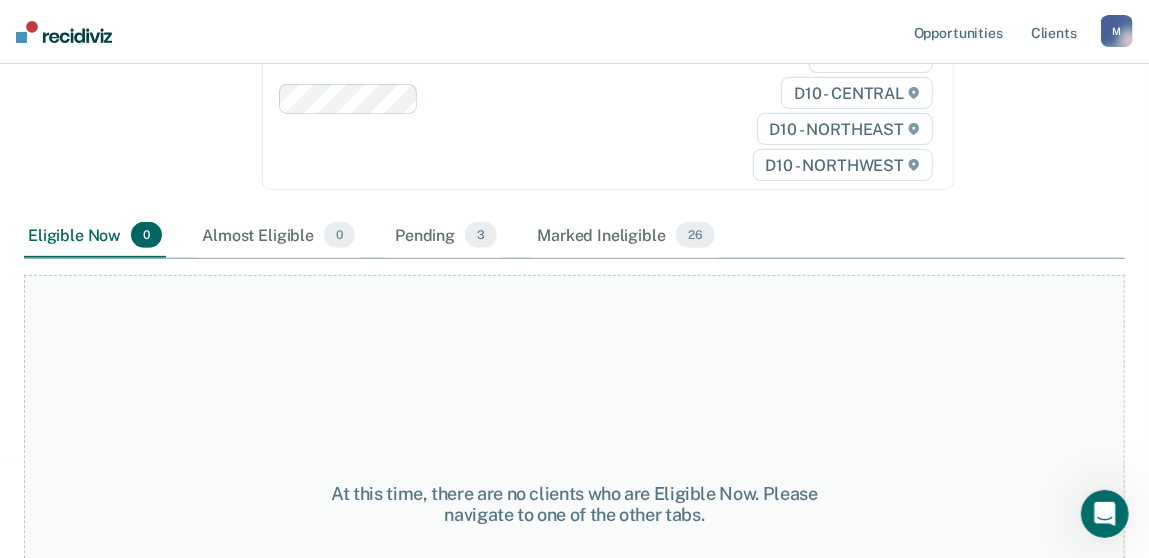 scroll, scrollTop: 431, scrollLeft: 0, axis: vertical 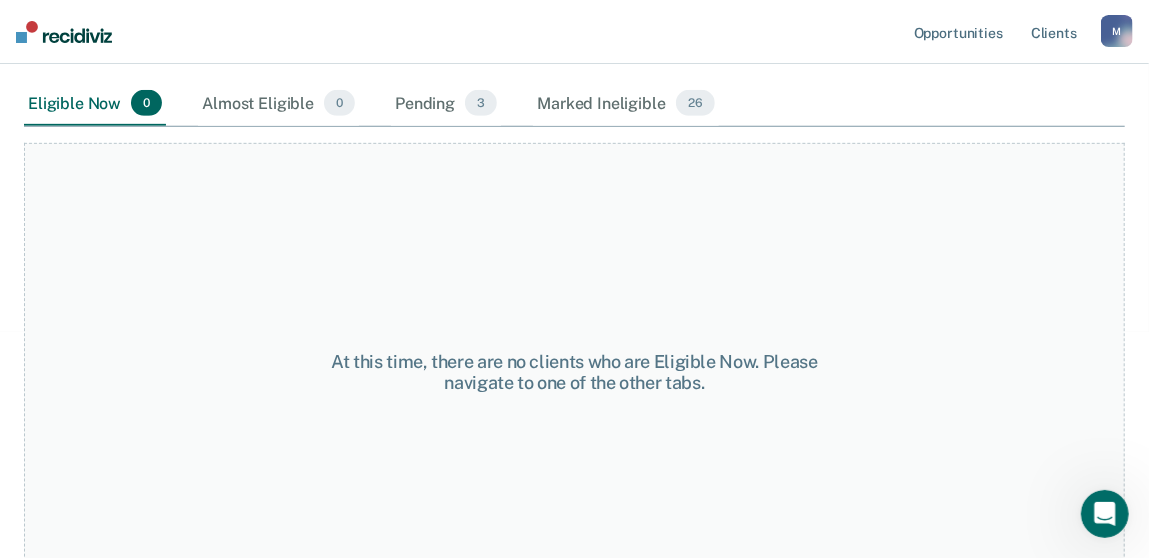 click on "Pending 3" at bounding box center [446, 104] 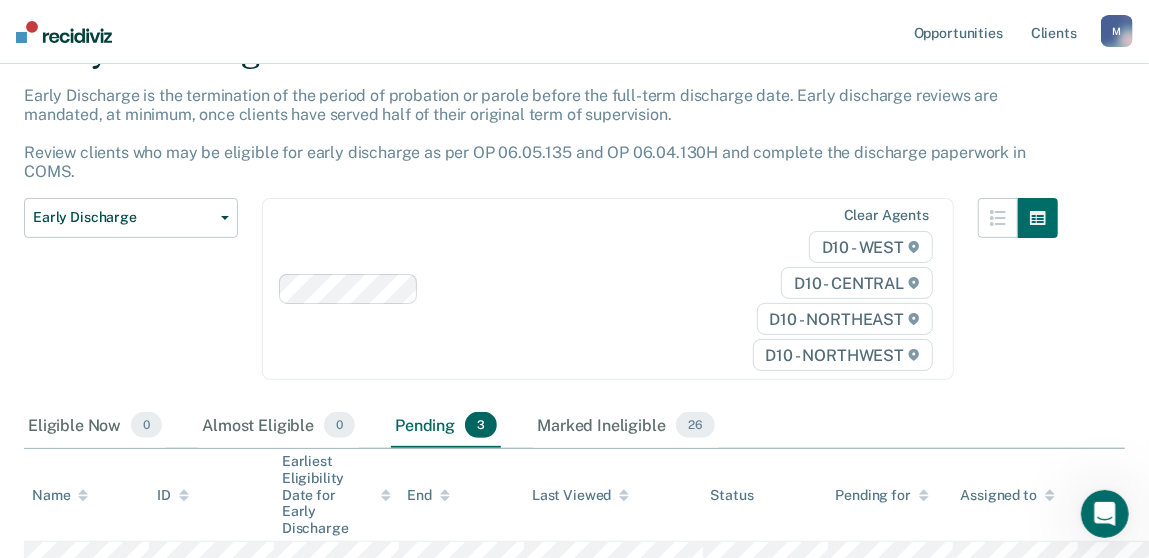 scroll, scrollTop: 0, scrollLeft: 0, axis: both 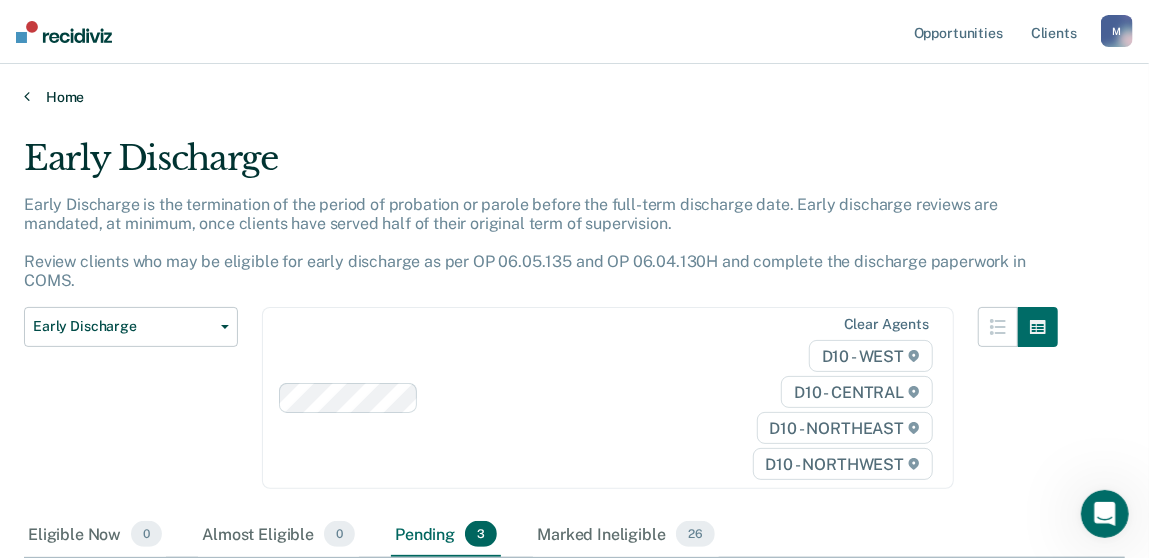 click on "Home" at bounding box center [574, 97] 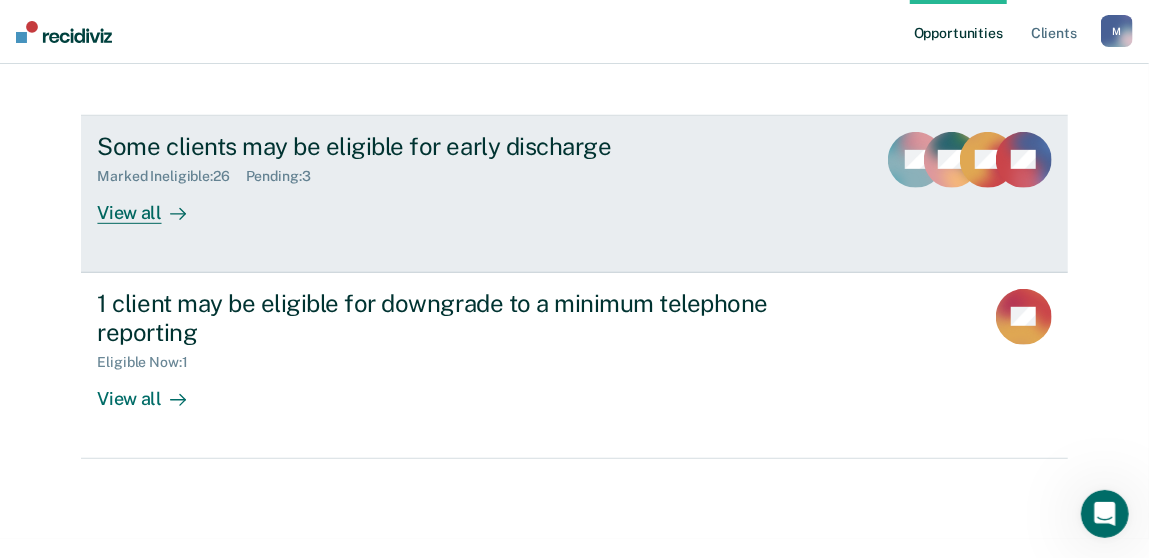 scroll, scrollTop: 459, scrollLeft: 0, axis: vertical 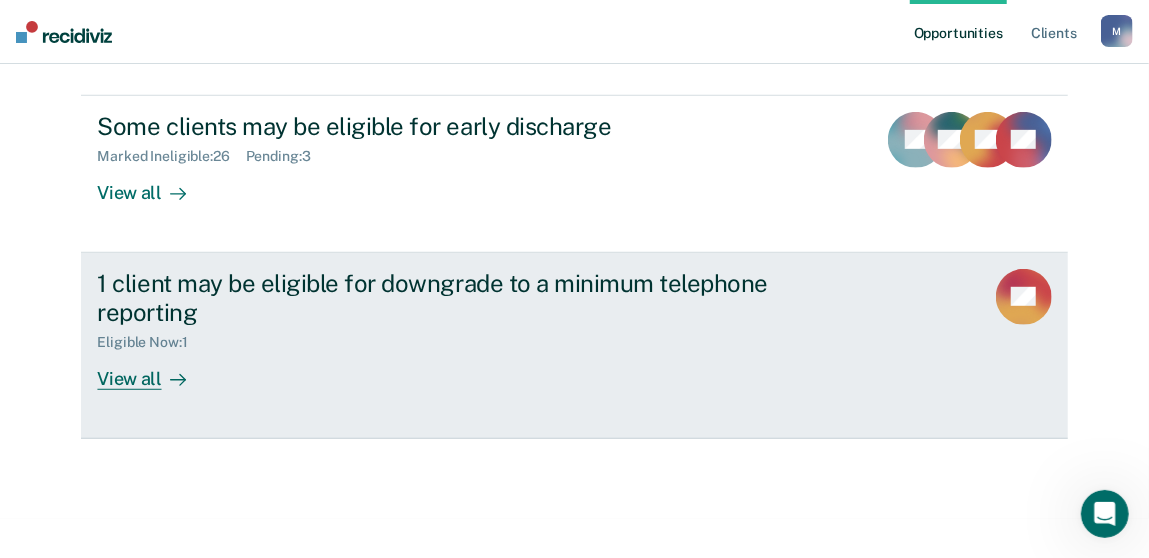 click on "Eligible Now :  1" at bounding box center (150, 342) 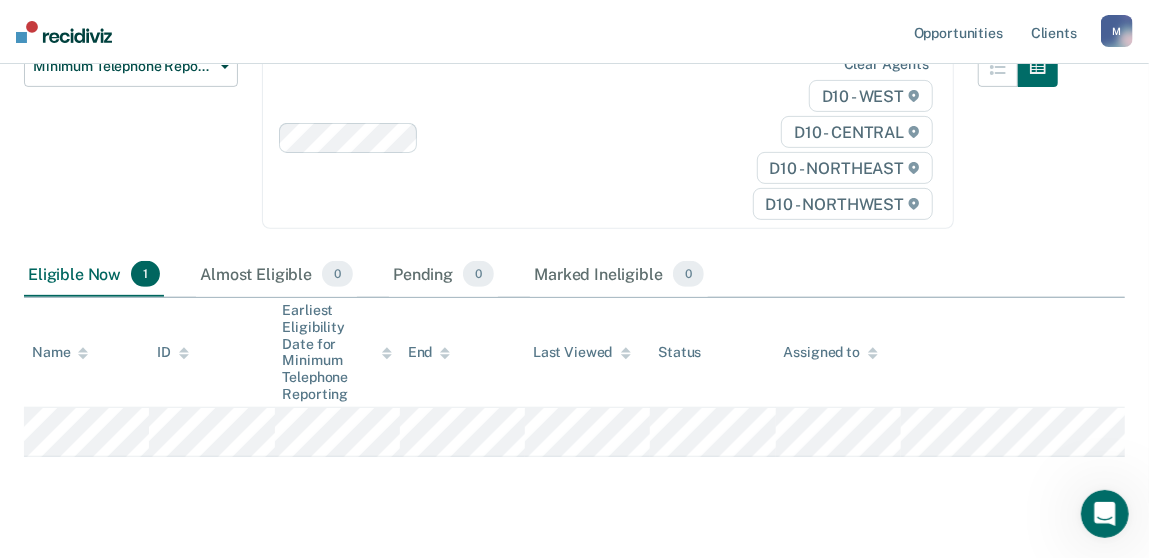 scroll, scrollTop: 299, scrollLeft: 0, axis: vertical 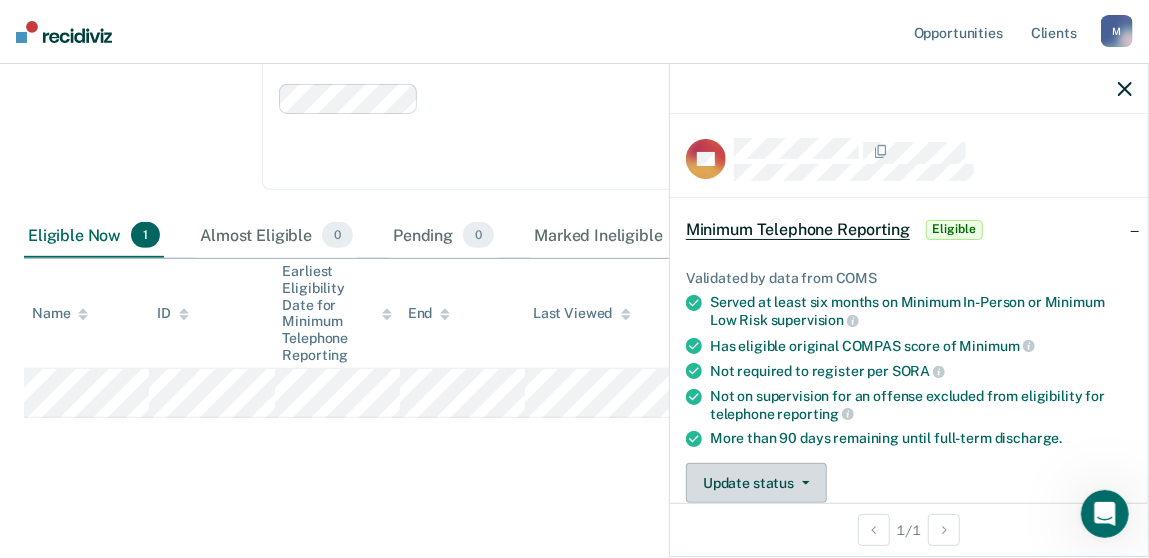 click on "Update status" at bounding box center [756, 483] 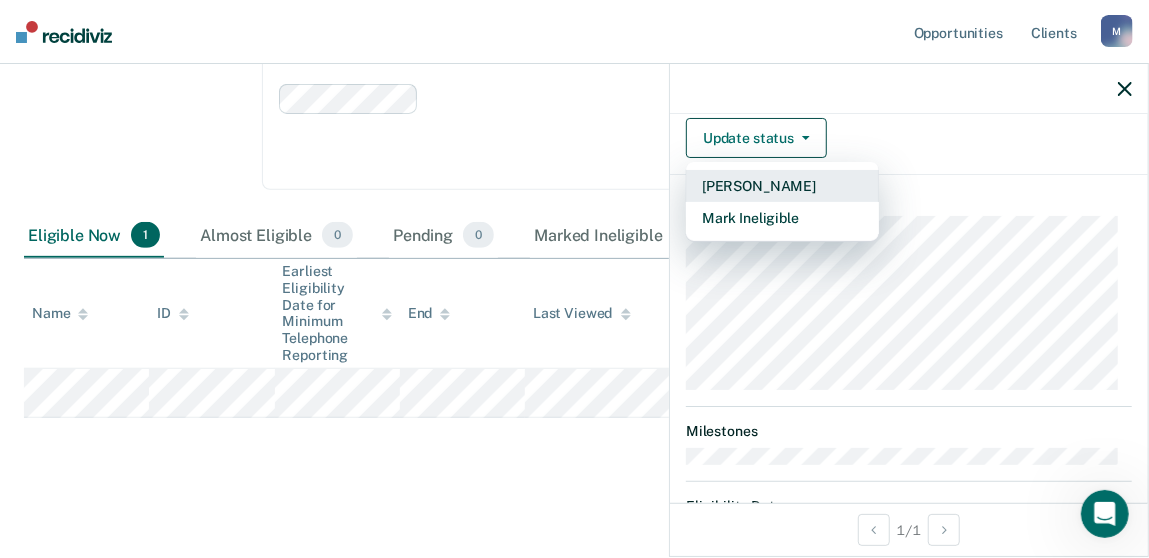 scroll, scrollTop: 134, scrollLeft: 0, axis: vertical 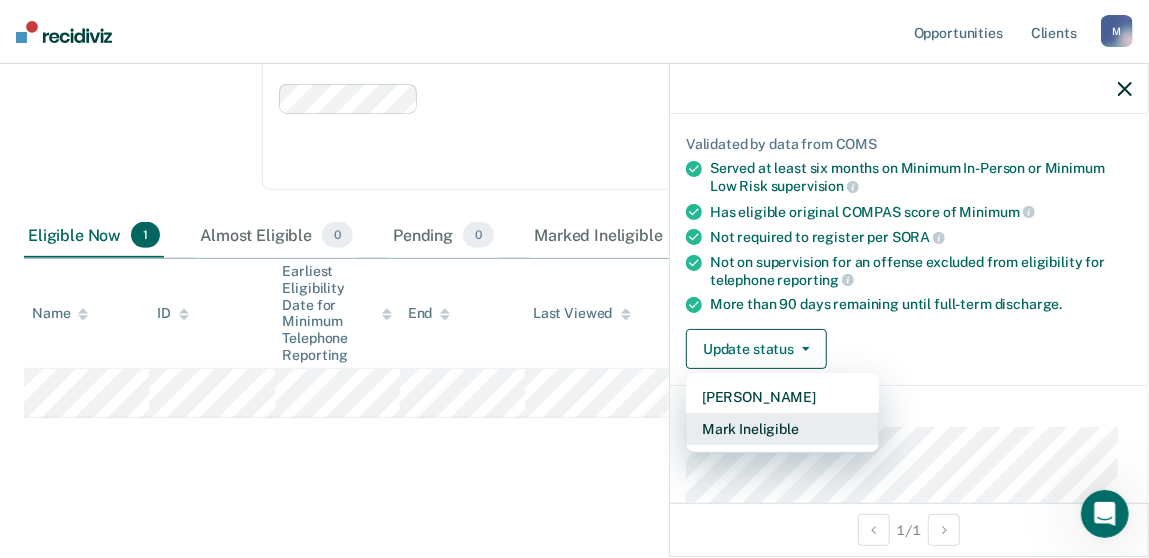 click on "Mark Ineligible" at bounding box center [782, 429] 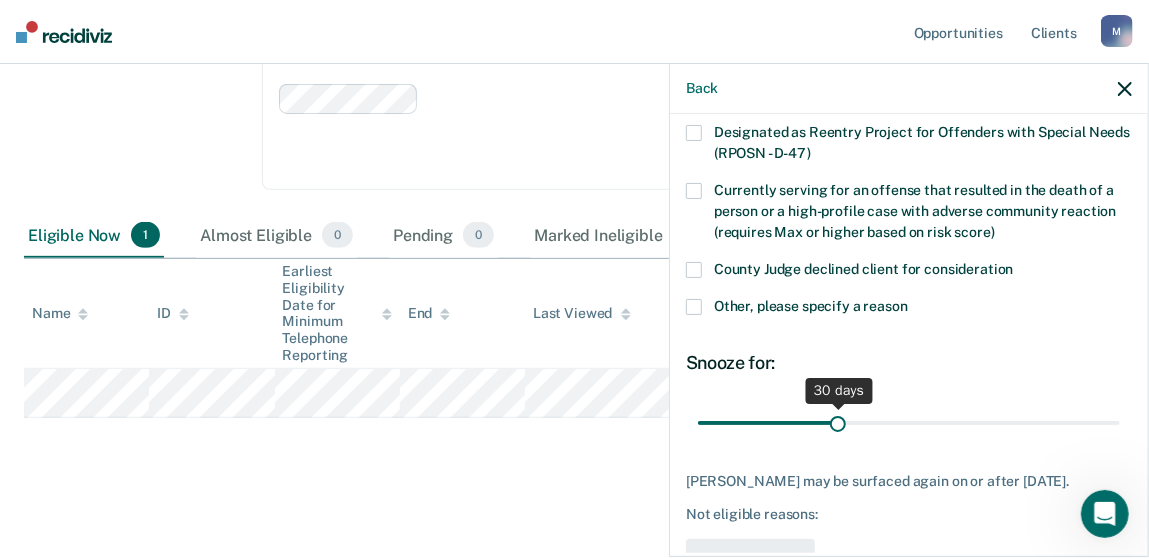 scroll, scrollTop: 117, scrollLeft: 0, axis: vertical 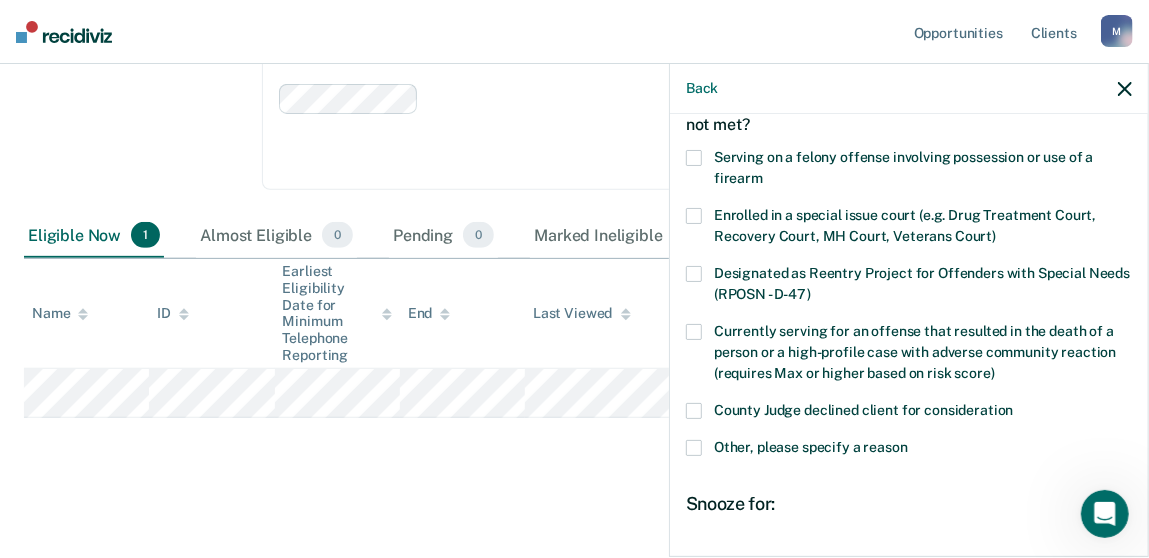 click at bounding box center [694, 411] 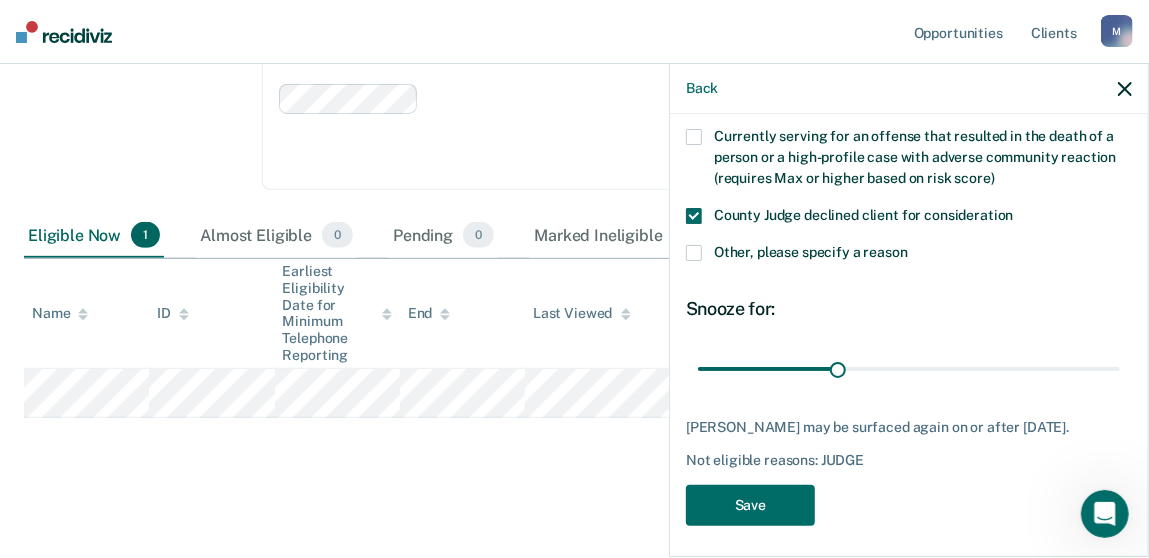 scroll, scrollTop: 316, scrollLeft: 0, axis: vertical 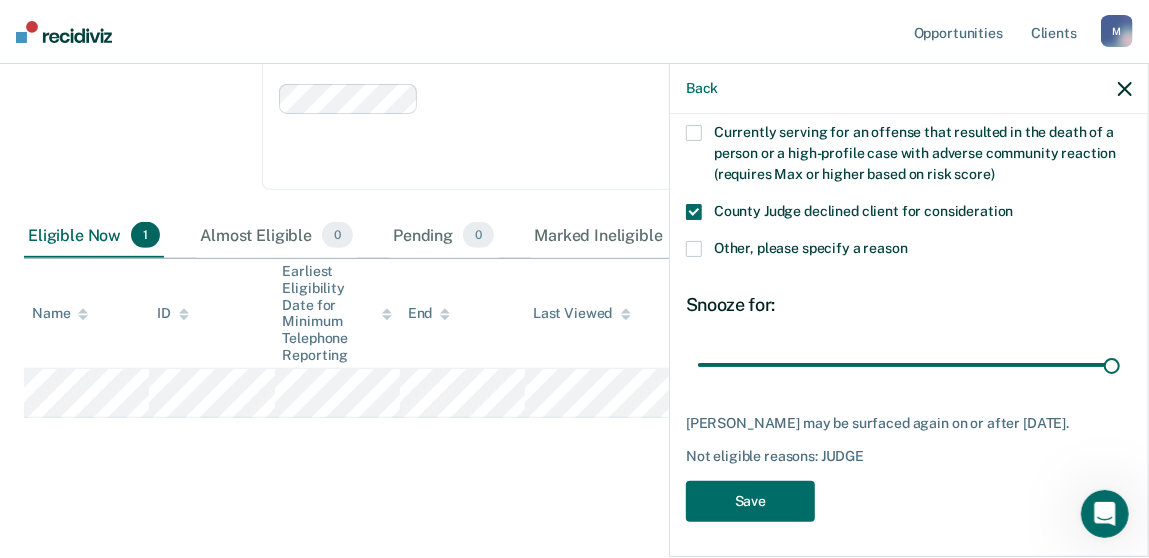 drag, startPoint x: 832, startPoint y: 364, endPoint x: 910, endPoint y: 542, distance: 194.3399 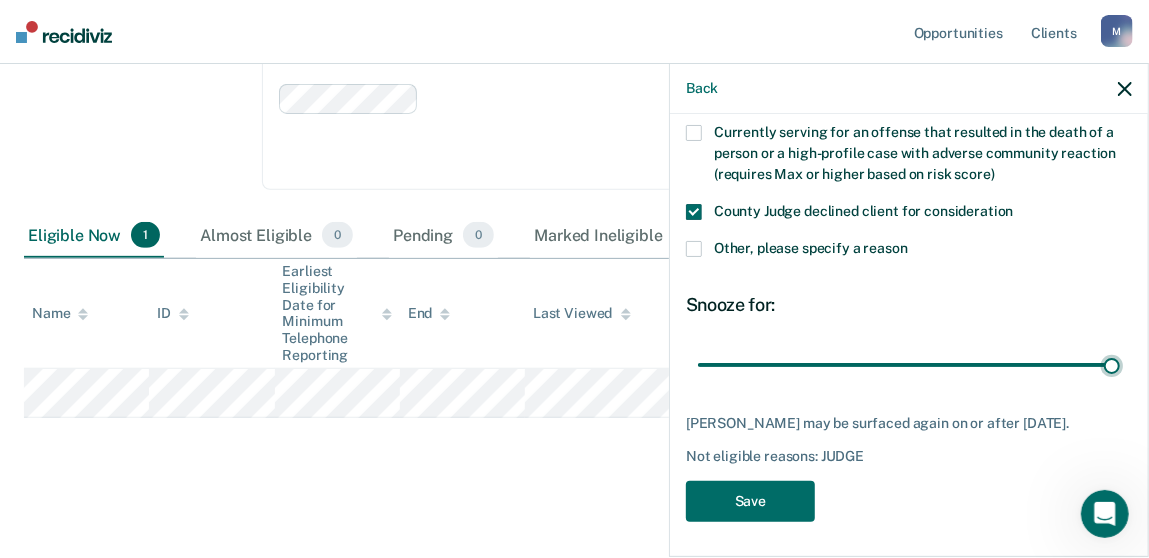 type on "90" 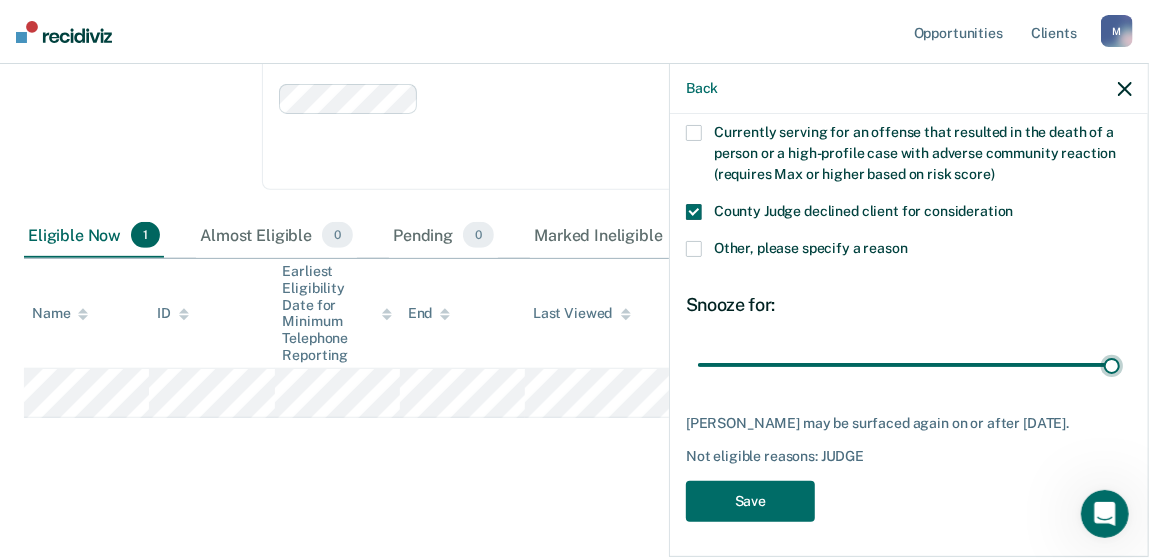 click at bounding box center [909, 365] 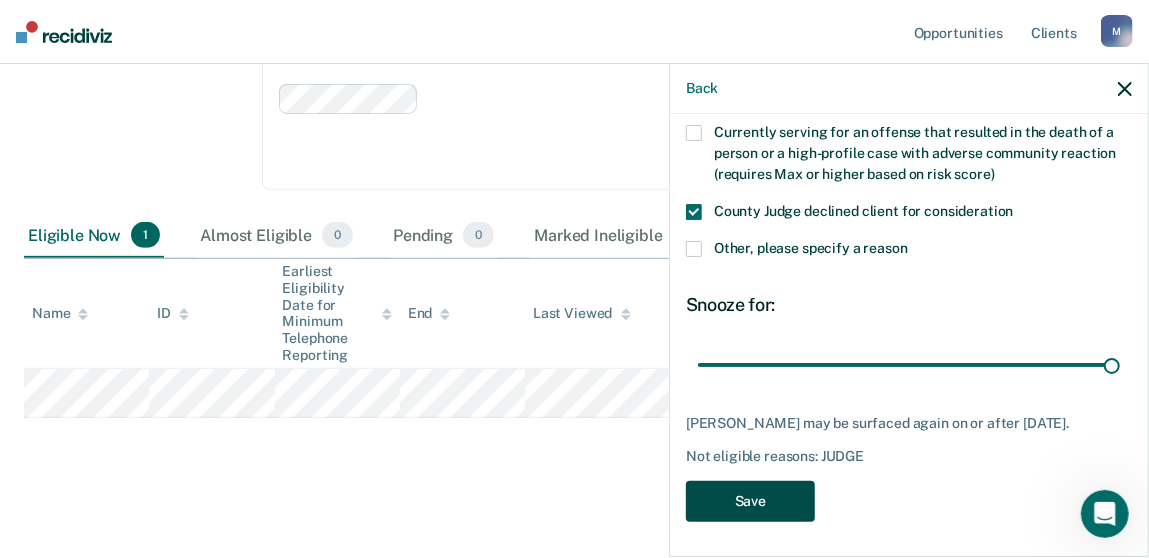 click on "Save" at bounding box center [750, 501] 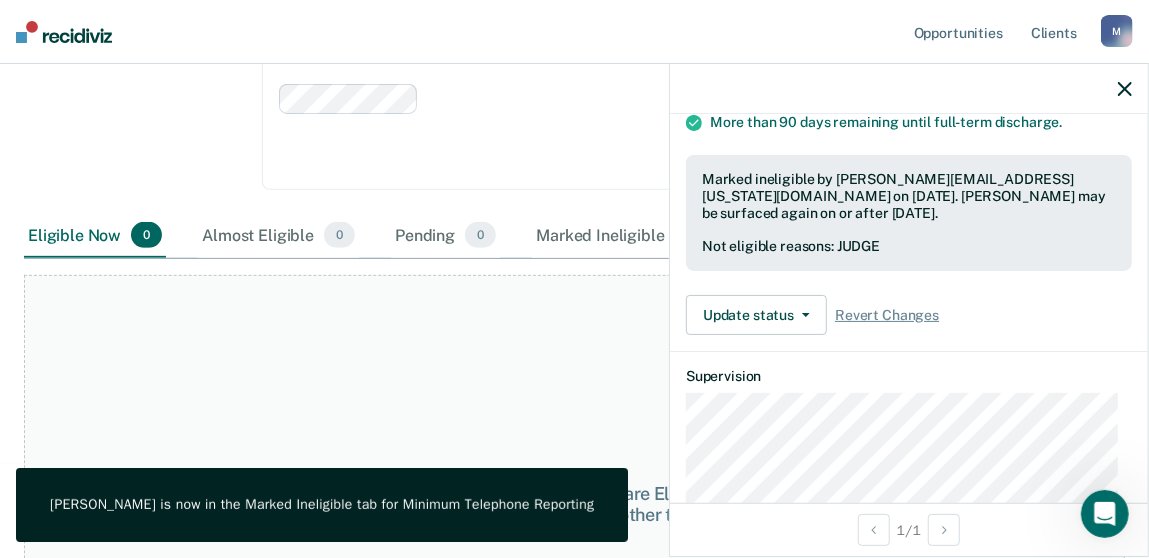 click 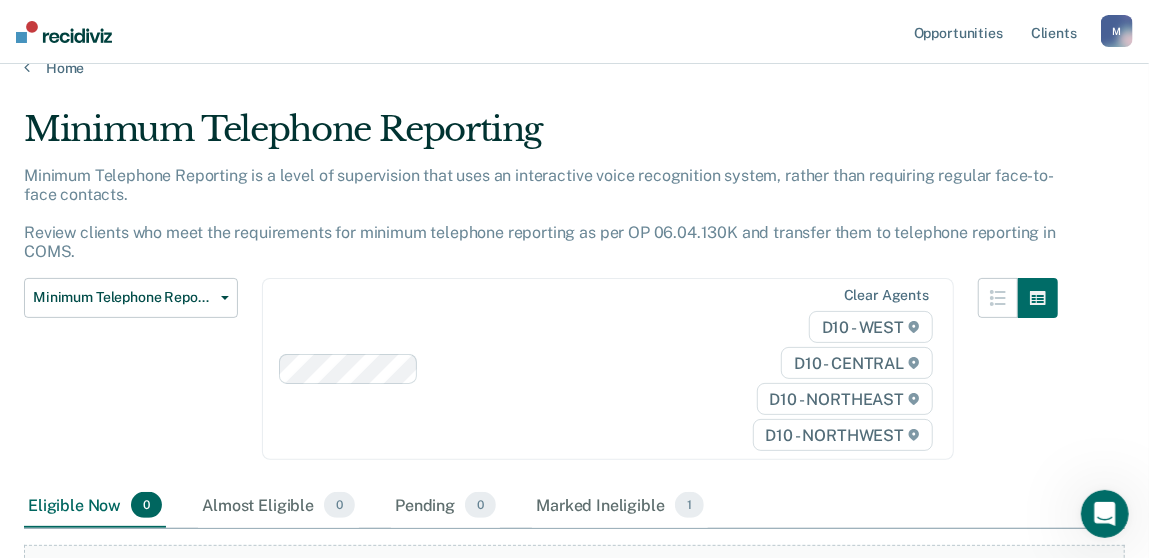 scroll, scrollTop: 0, scrollLeft: 0, axis: both 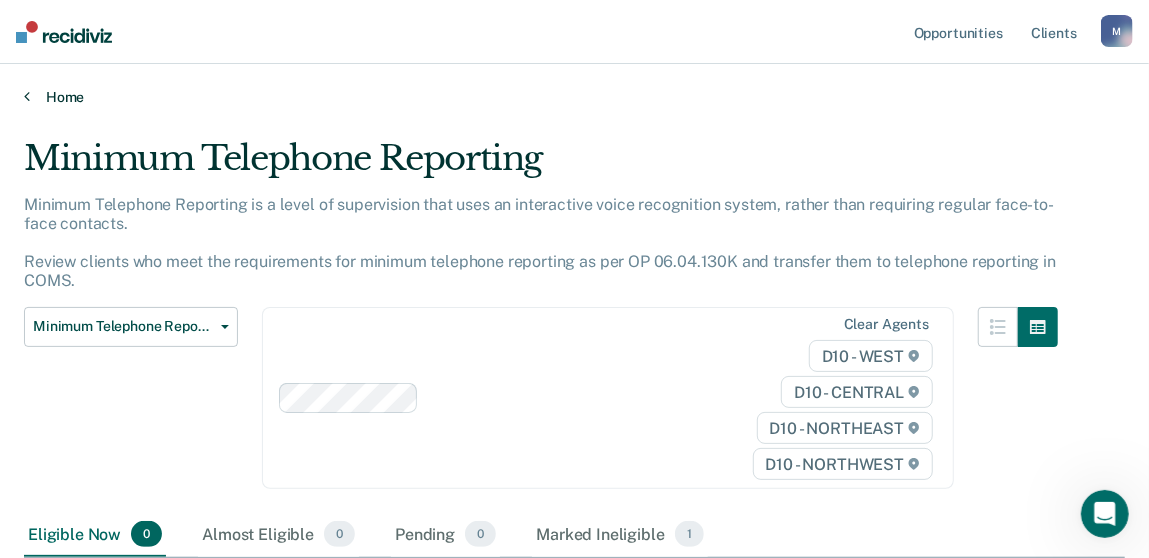 click on "Home" at bounding box center [574, 97] 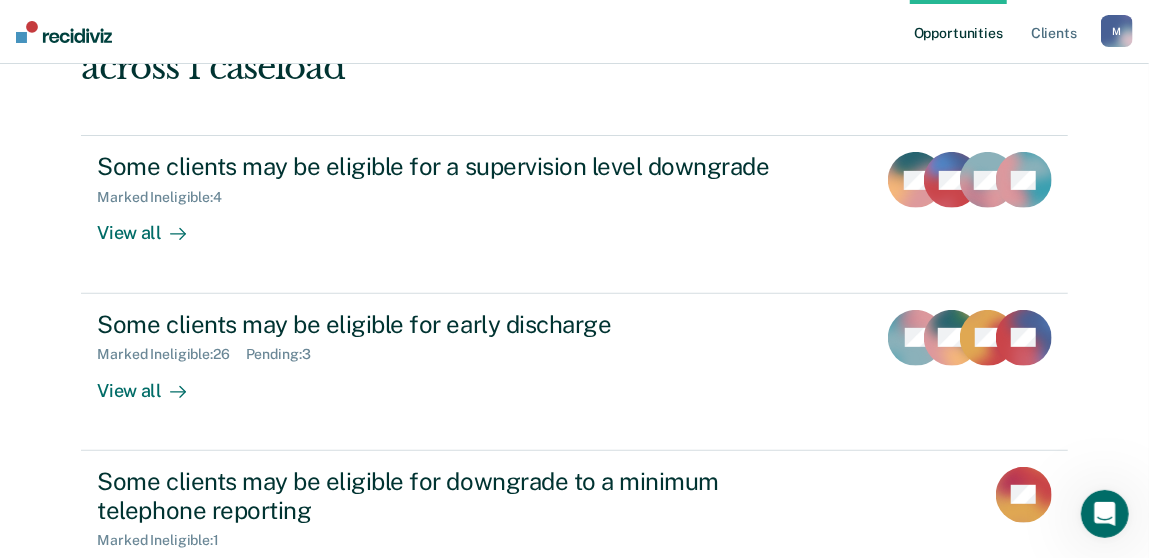 scroll, scrollTop: 0, scrollLeft: 0, axis: both 